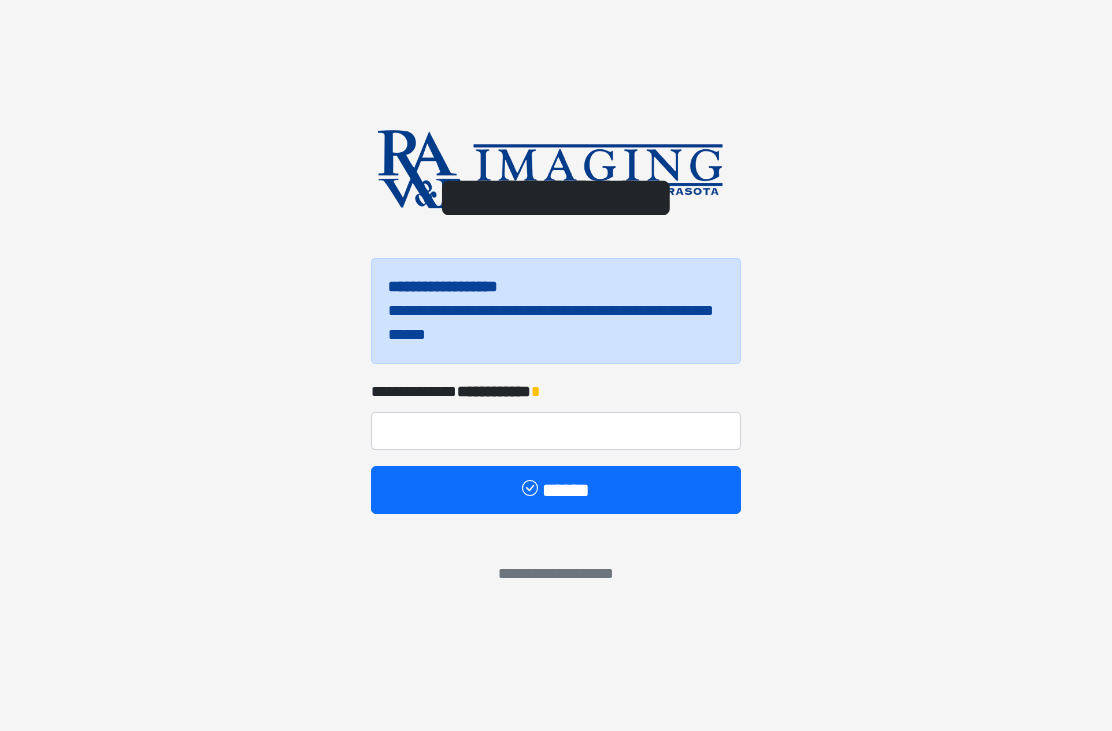 scroll, scrollTop: 0, scrollLeft: 0, axis: both 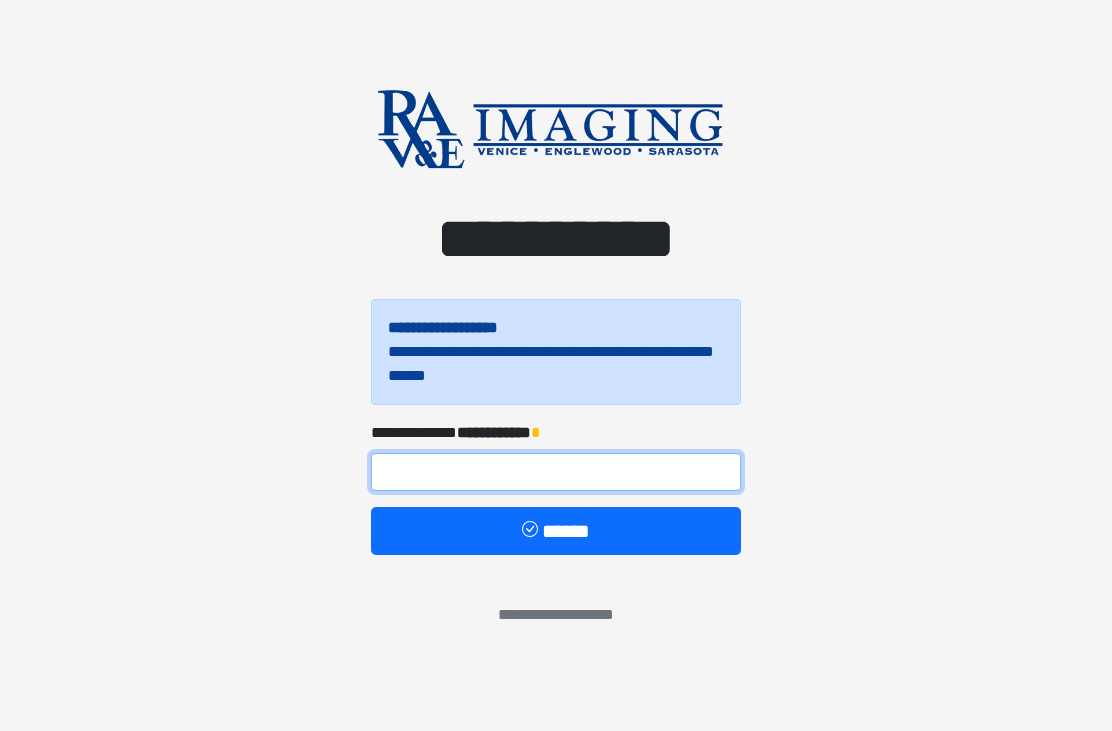 click at bounding box center (556, 472) 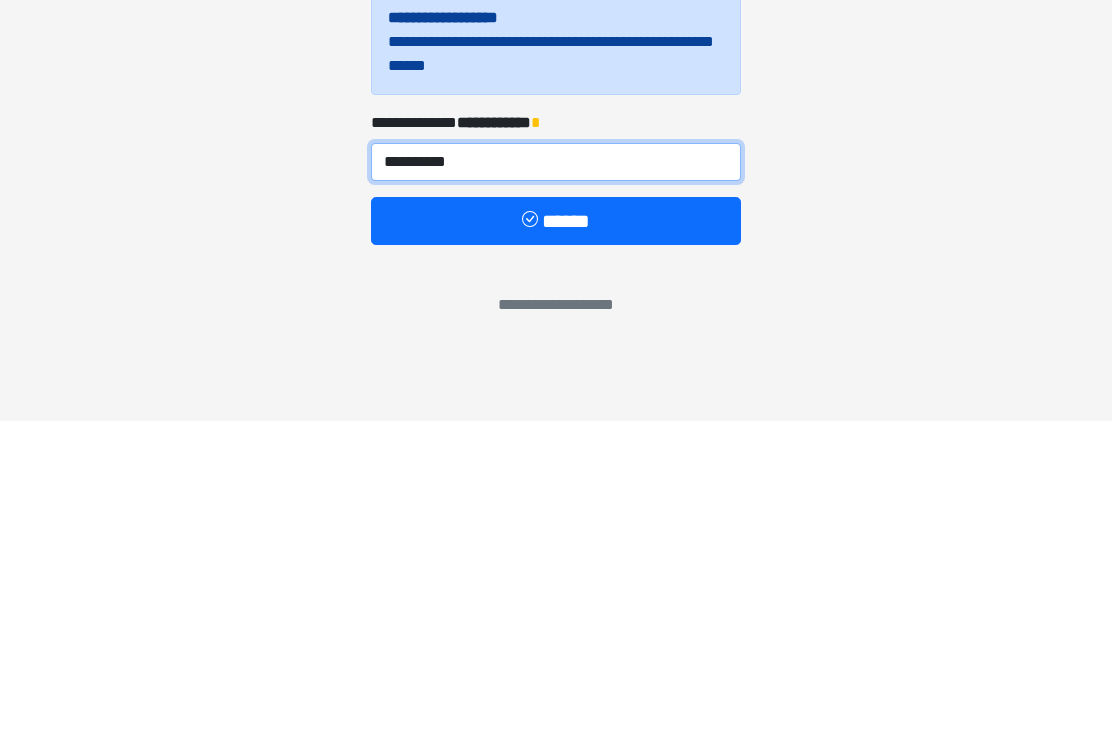 type on "**********" 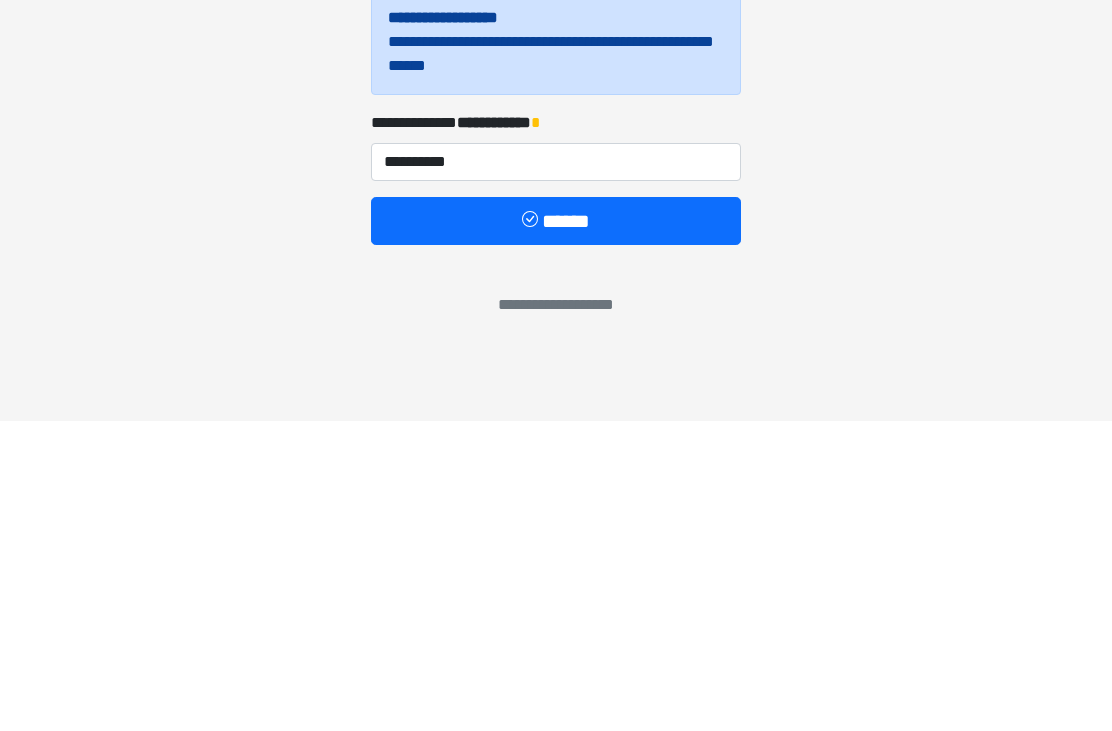 click on "******" at bounding box center [556, 531] 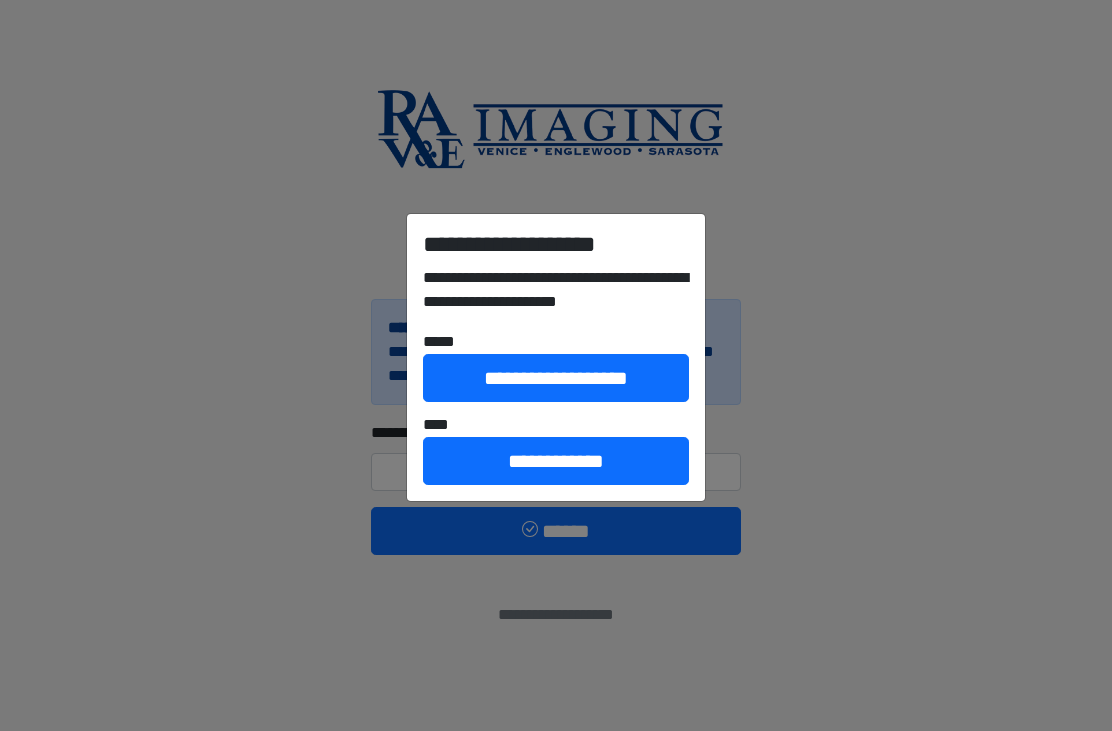 click on "**********" at bounding box center (556, 365) 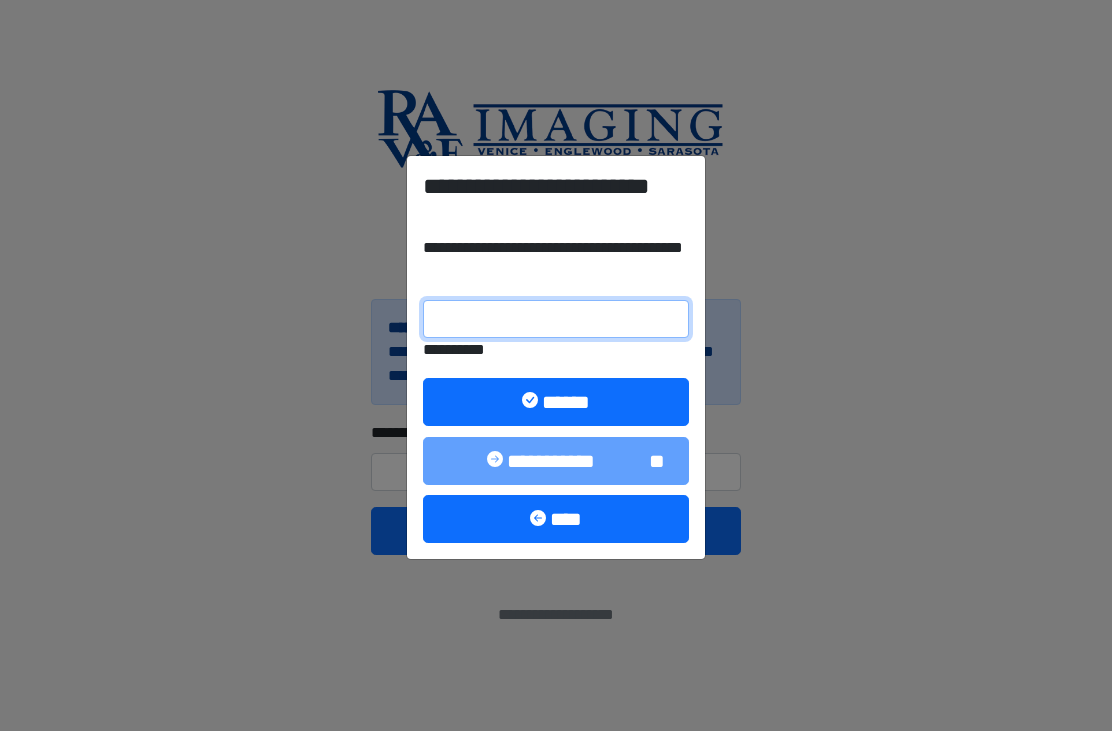 click on "**********" at bounding box center [556, 319] 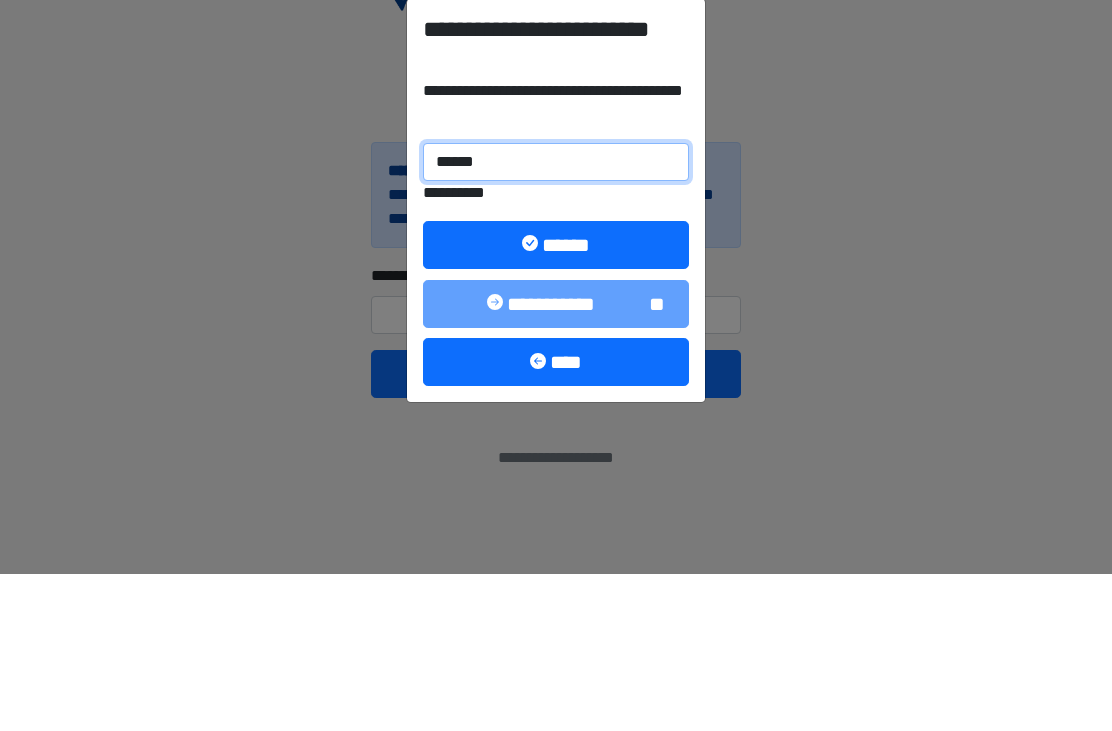 type on "******" 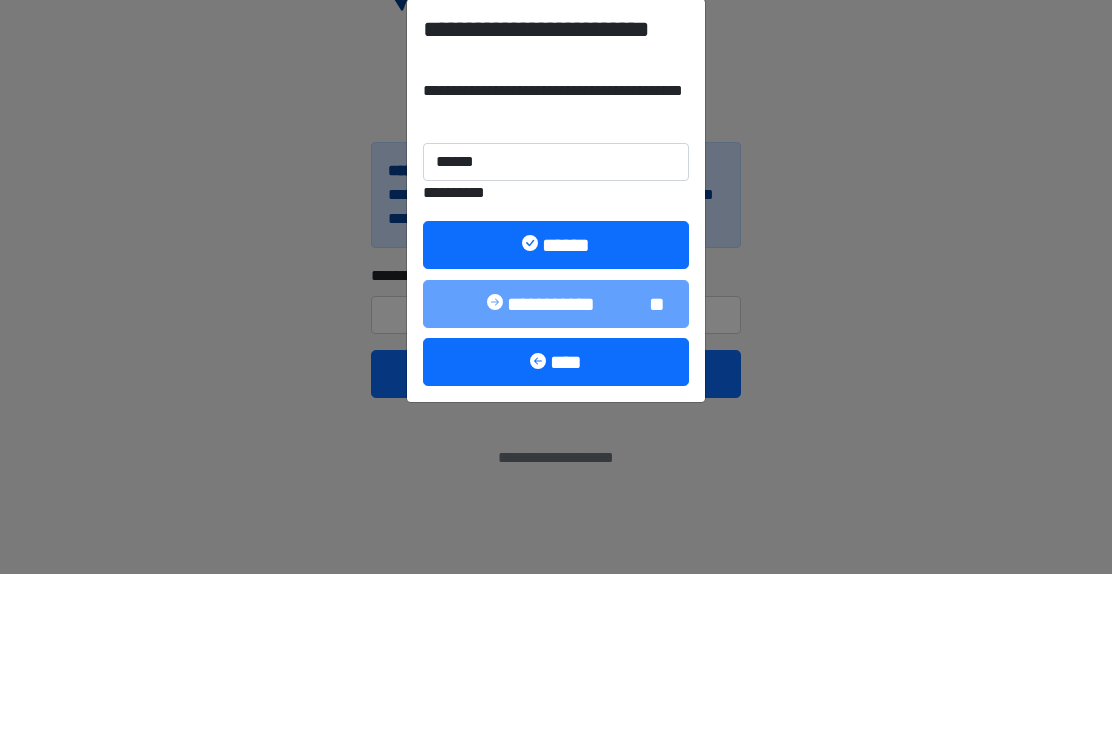 click at bounding box center [532, 402] 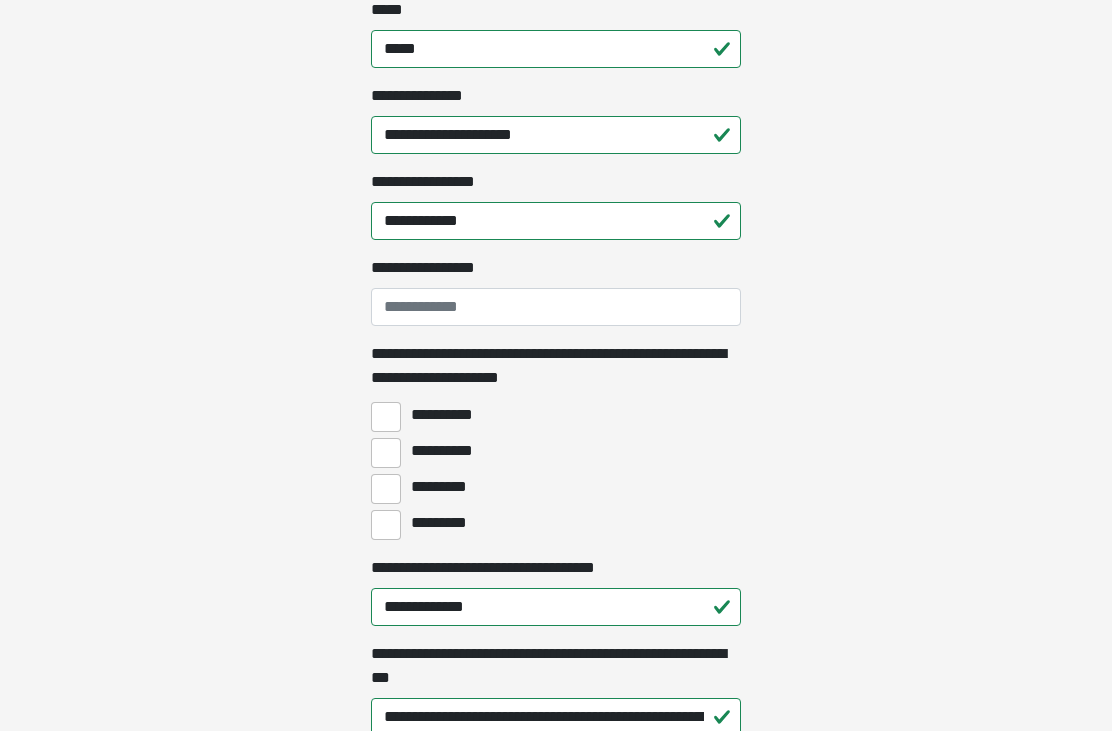 scroll, scrollTop: 1293, scrollLeft: 0, axis: vertical 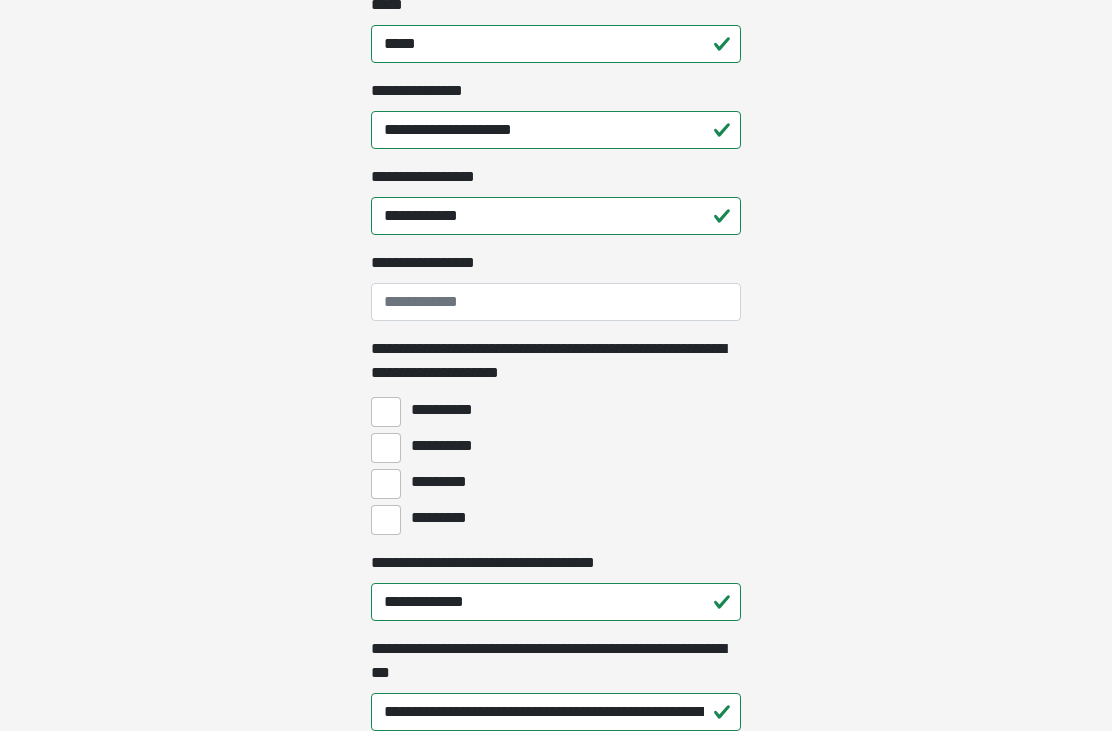 click on "**********" at bounding box center (386, 448) 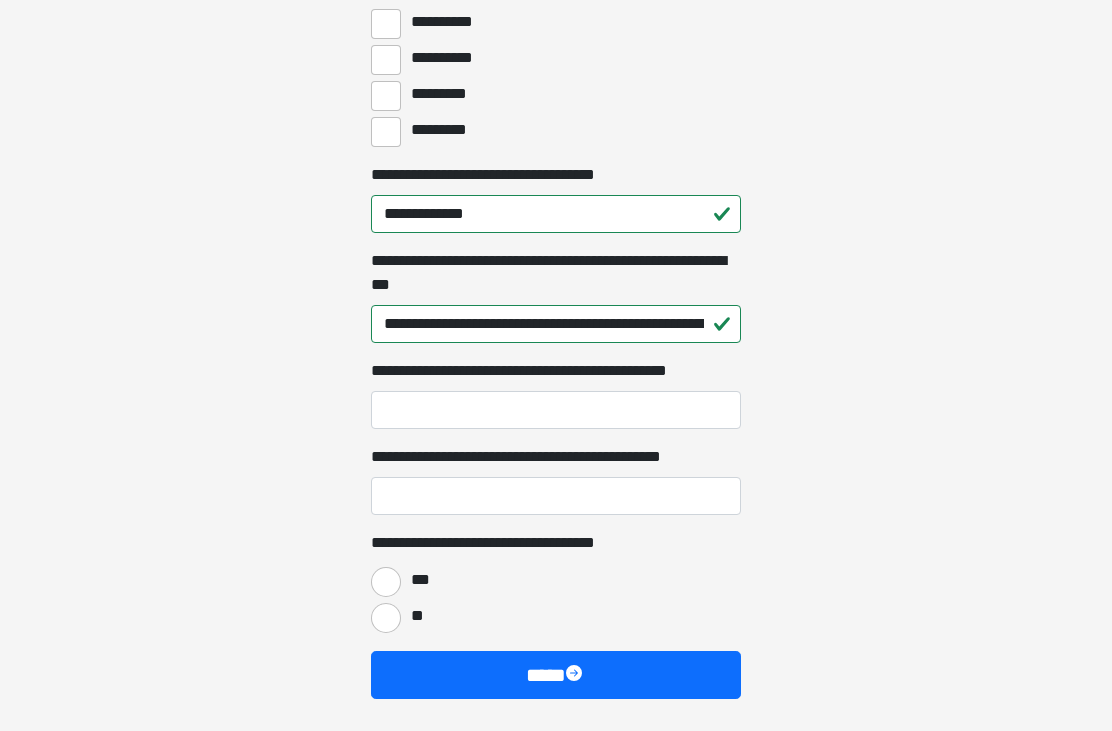 scroll, scrollTop: 1689, scrollLeft: 0, axis: vertical 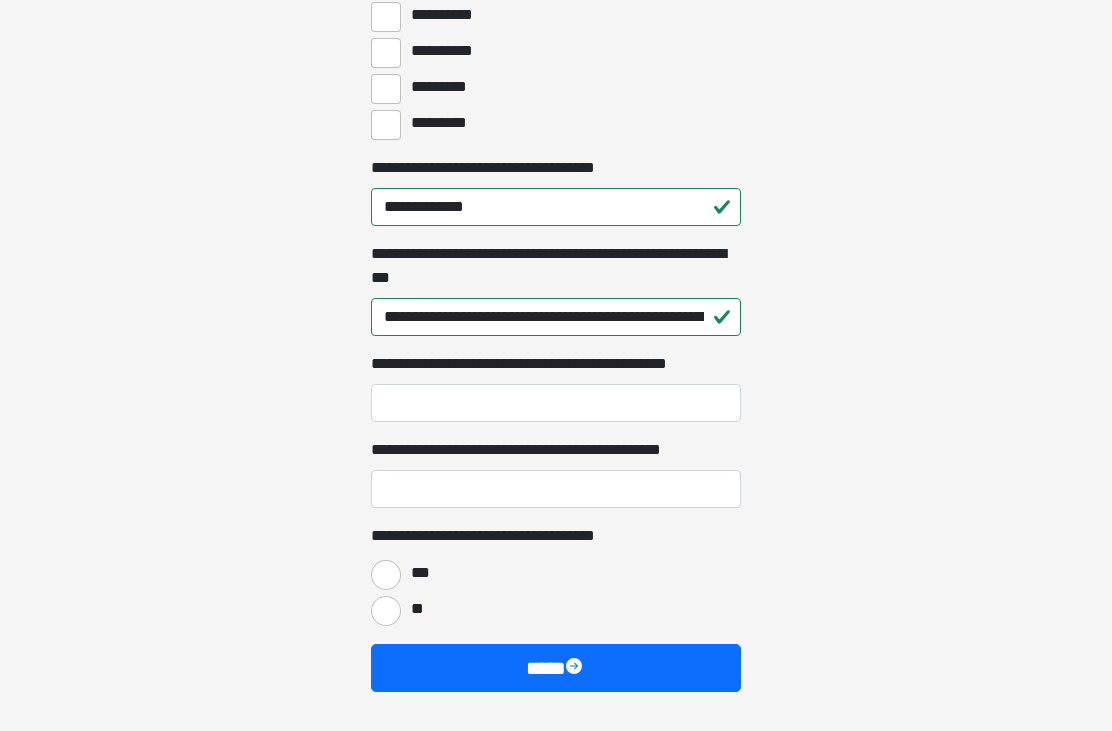 click on "***" at bounding box center [386, 575] 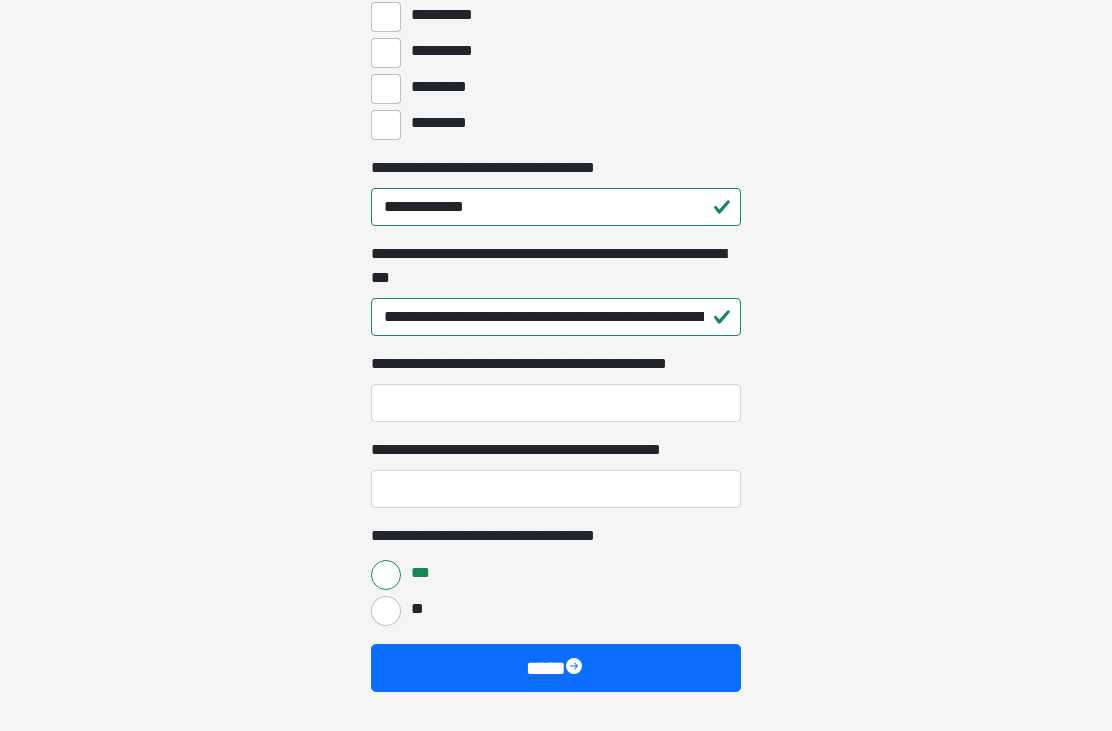 click on "****" at bounding box center [556, 668] 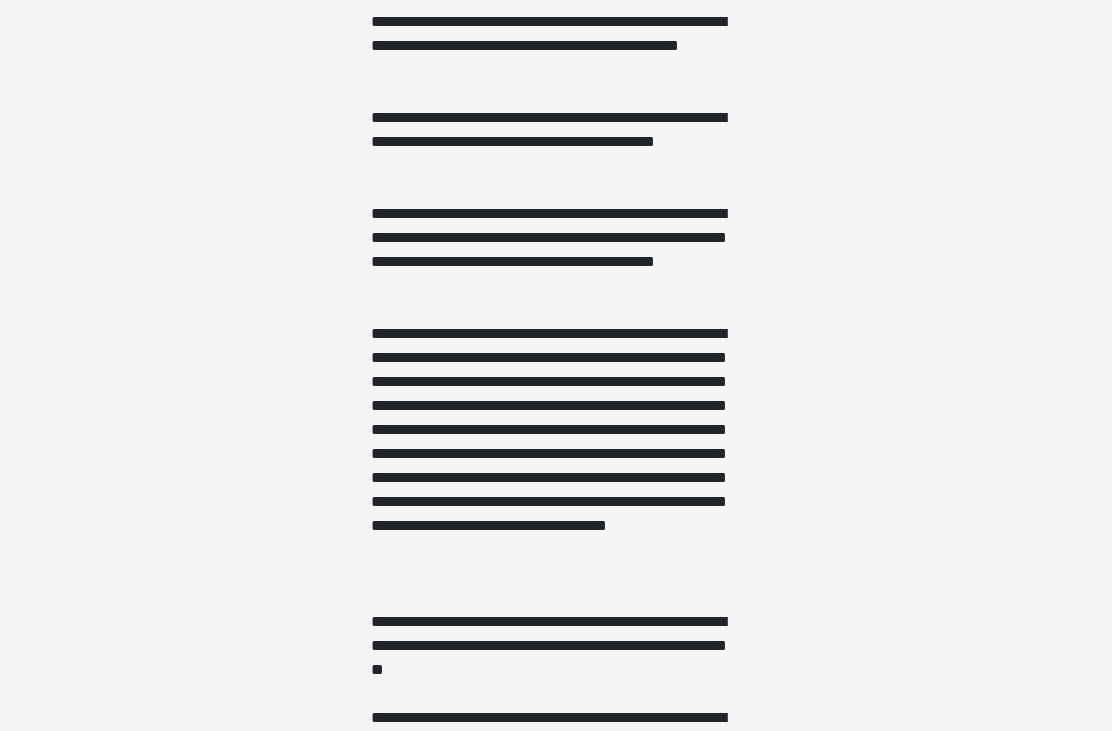scroll, scrollTop: 0, scrollLeft: 0, axis: both 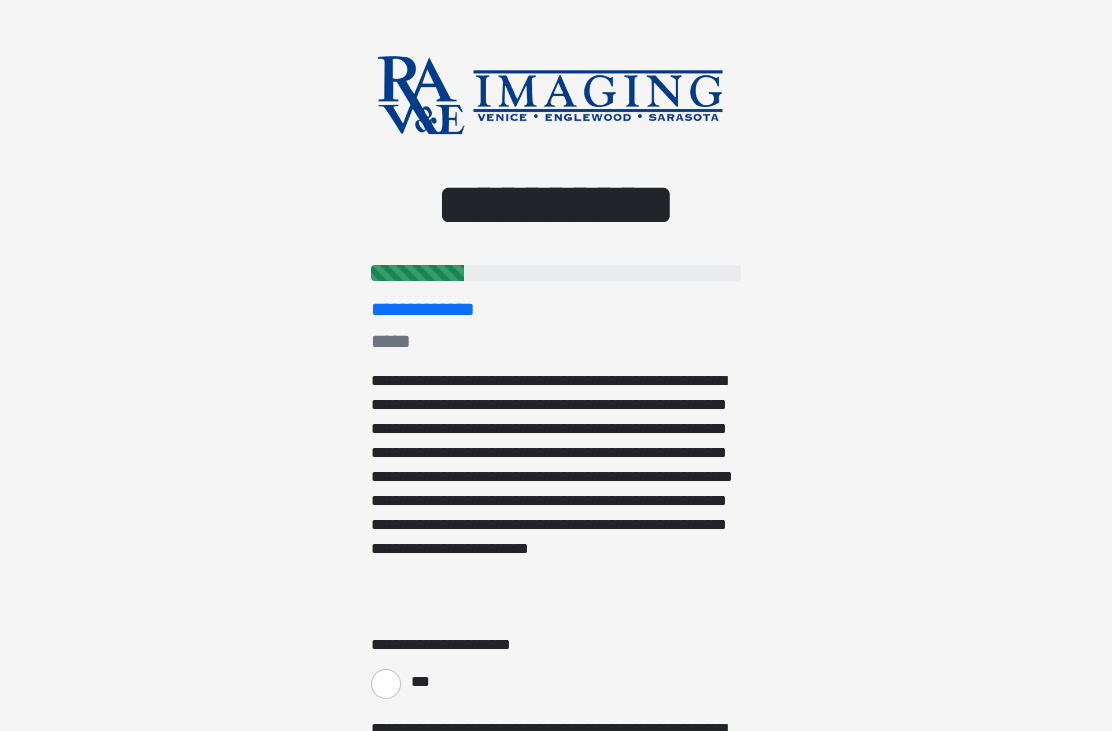 click on "***" at bounding box center [386, 684] 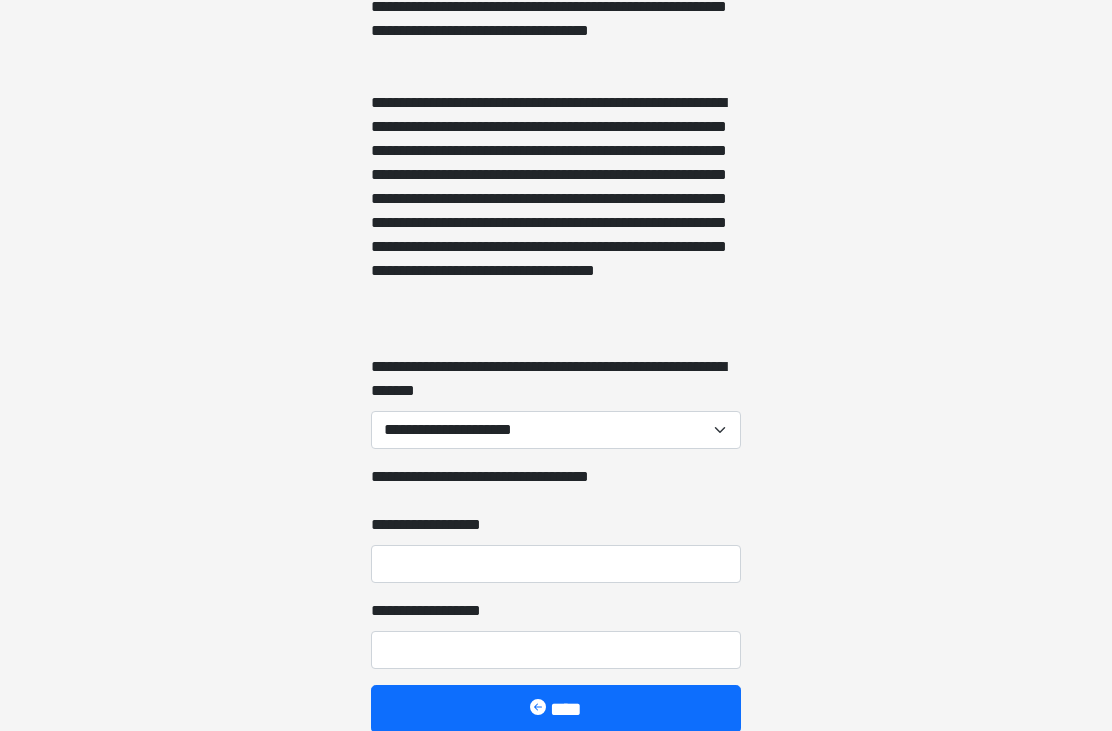 scroll, scrollTop: 1995, scrollLeft: 0, axis: vertical 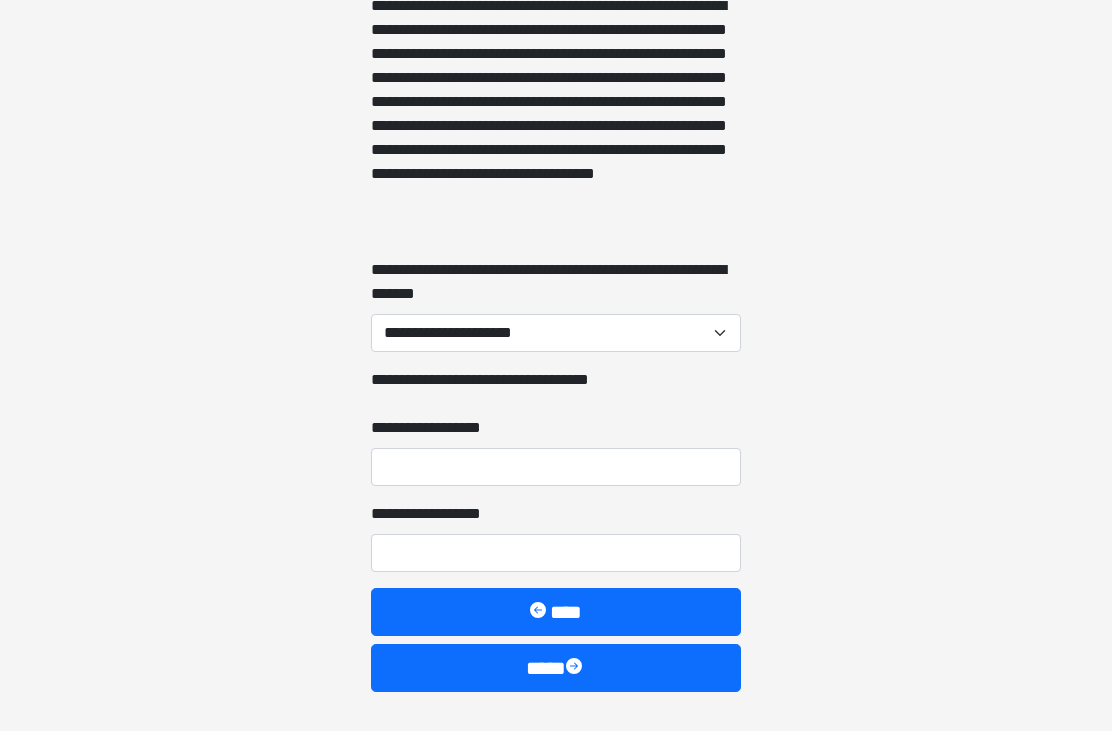 click on "**********" at bounding box center (556, 333) 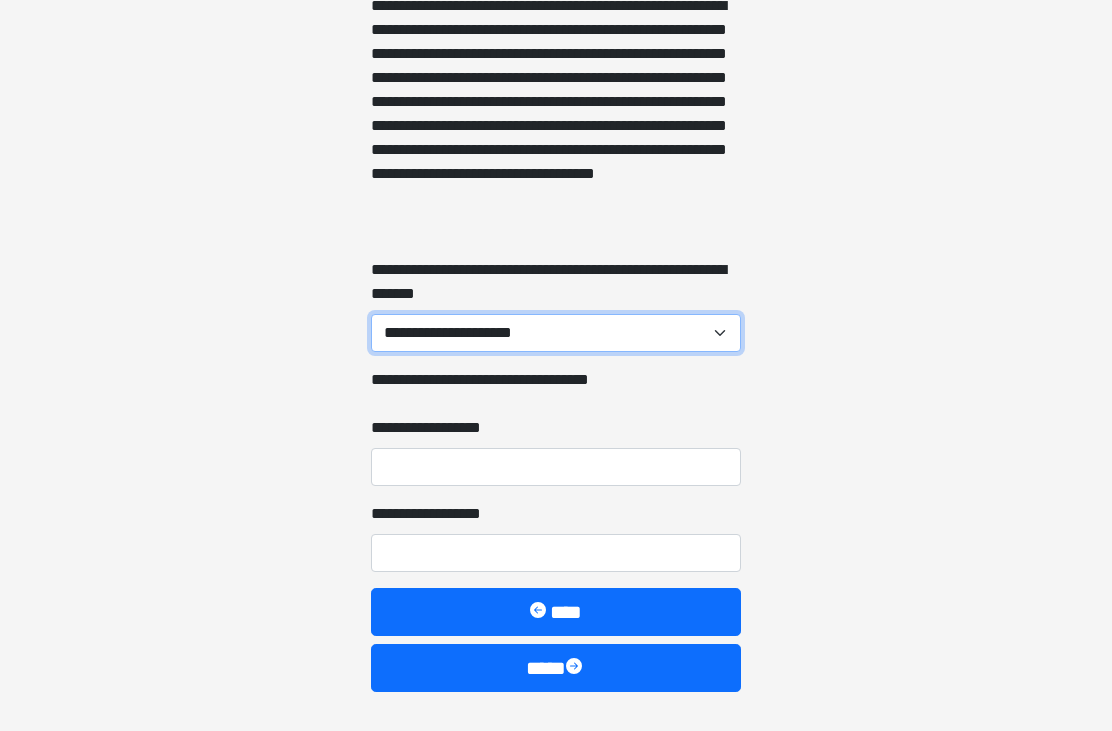 select on "***" 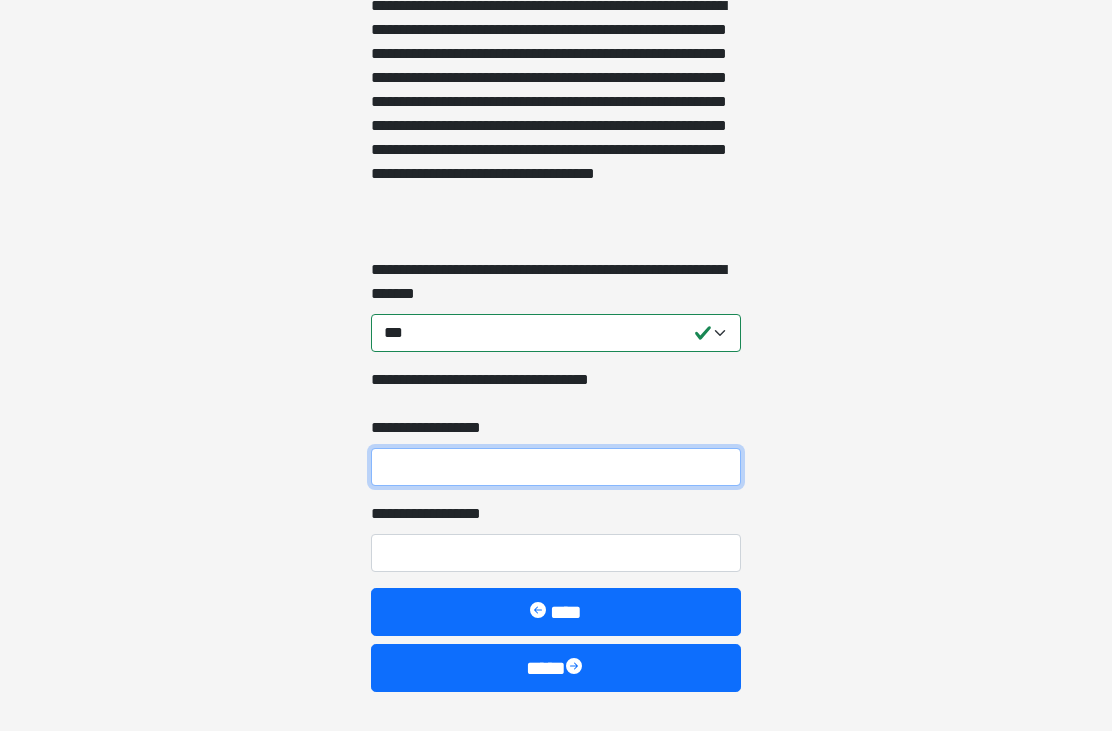 click on "**********" at bounding box center (556, 467) 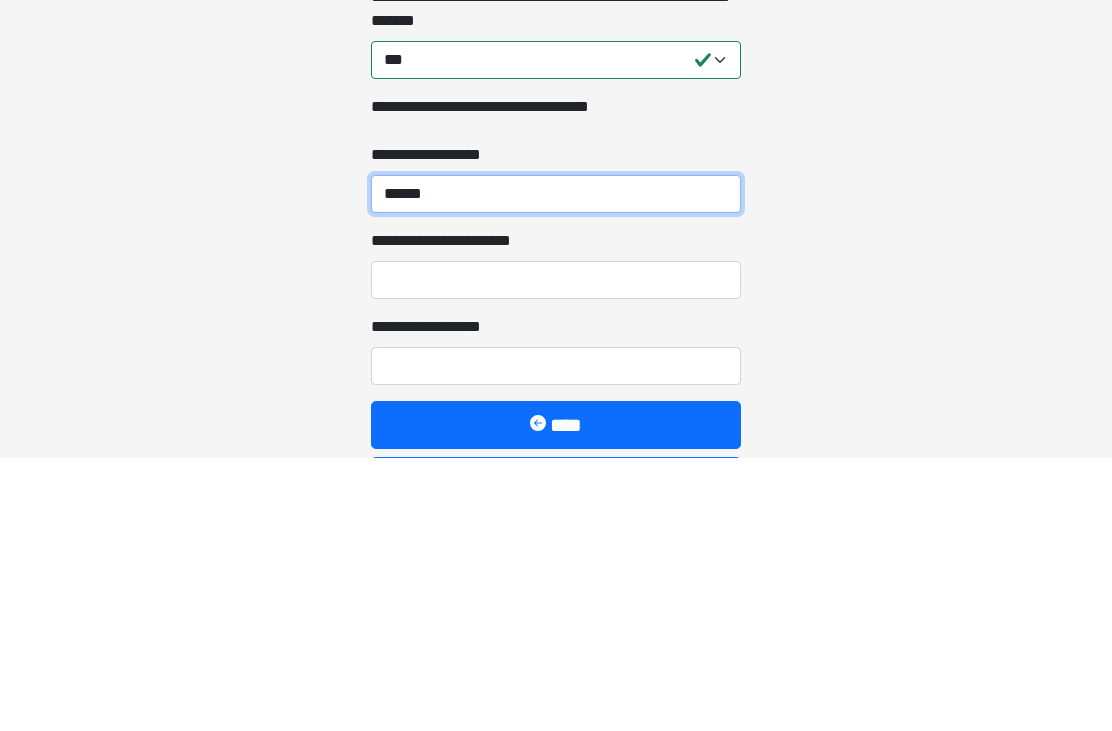 type on "******" 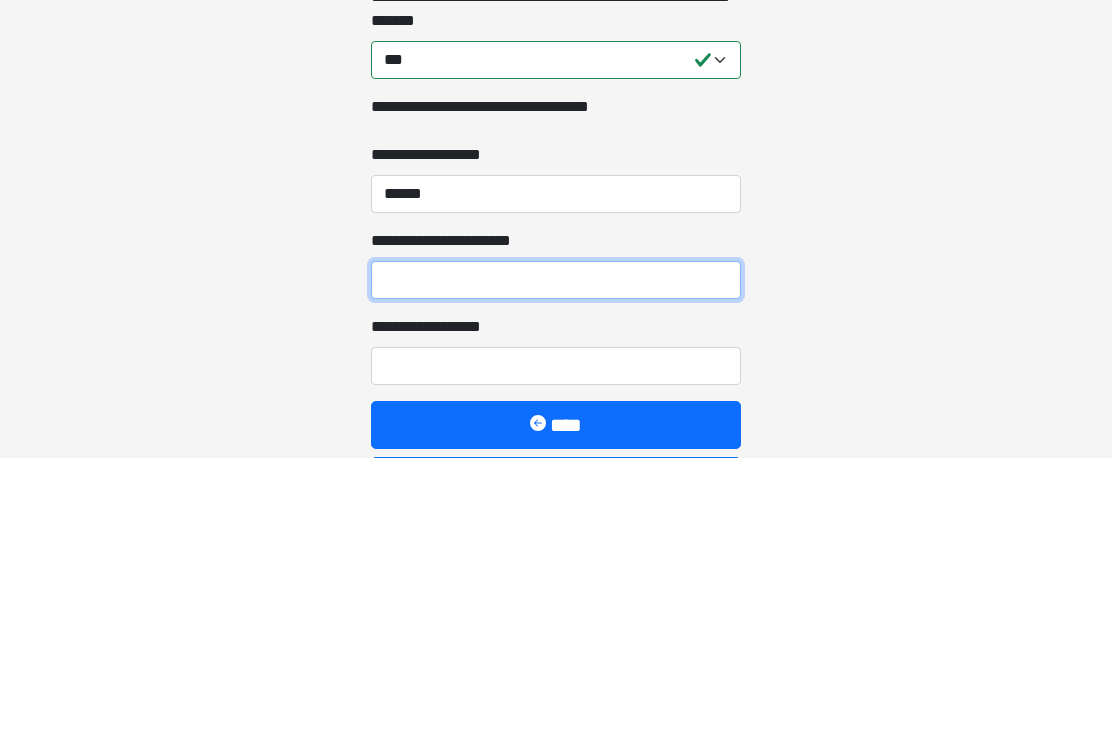 click on "**********" at bounding box center (556, 553) 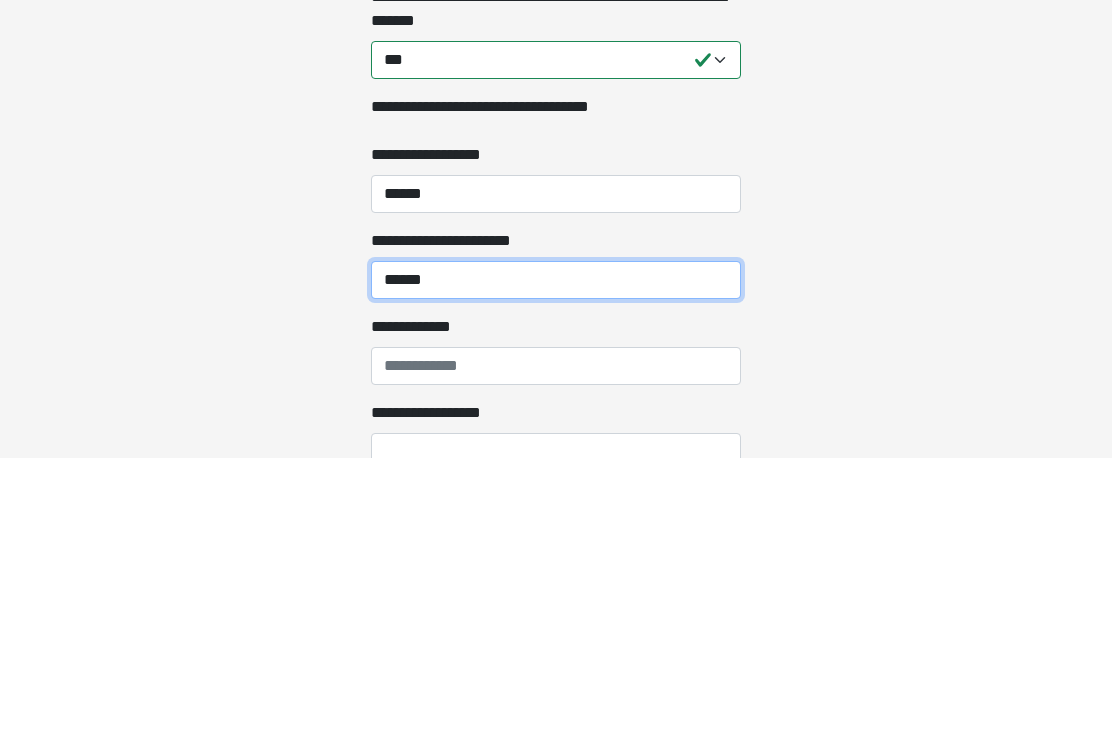 type on "******" 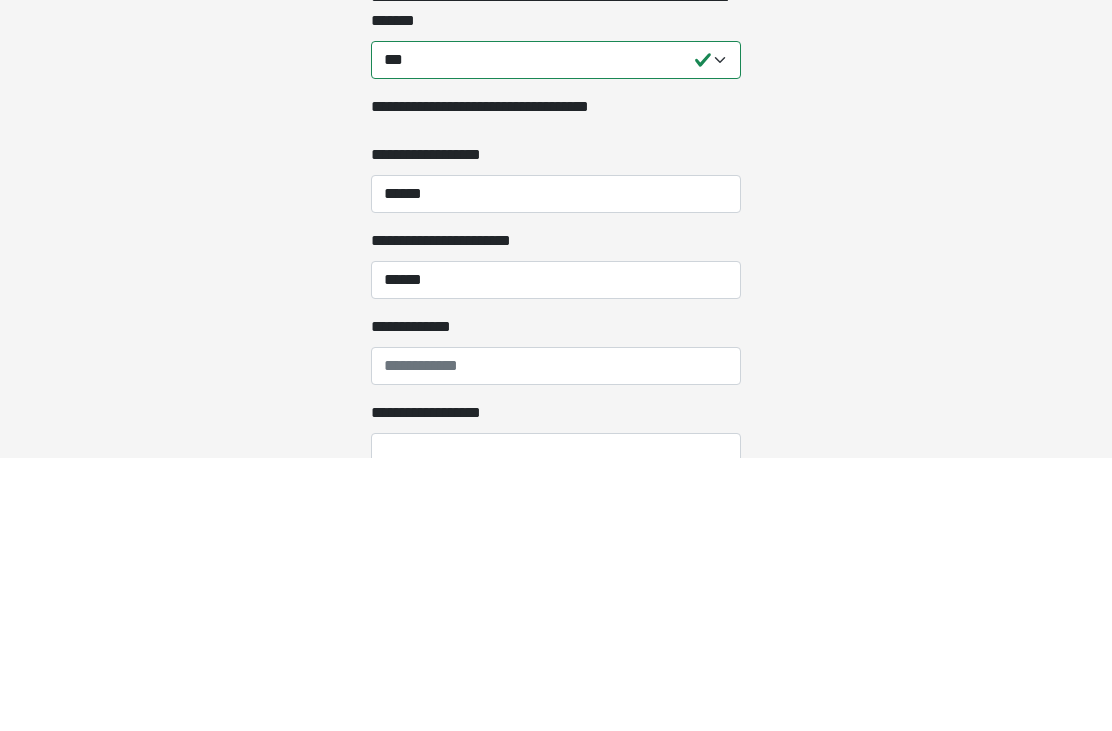 click on "**********" at bounding box center (556, 639) 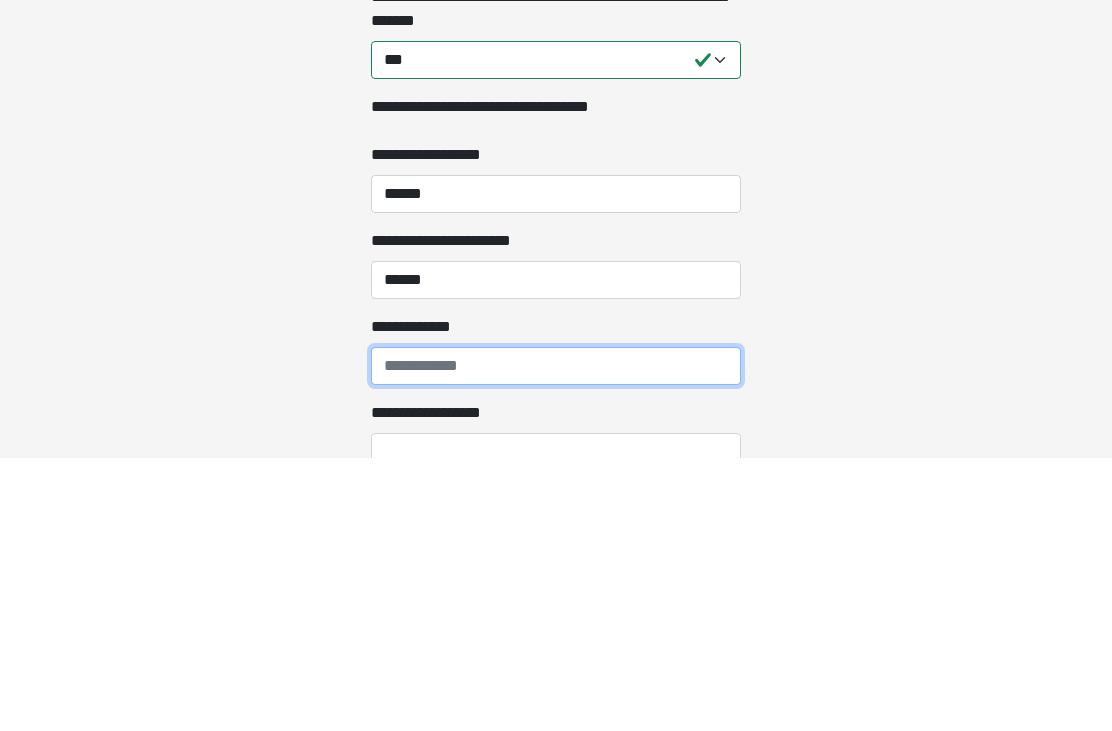 scroll, scrollTop: 2096, scrollLeft: 0, axis: vertical 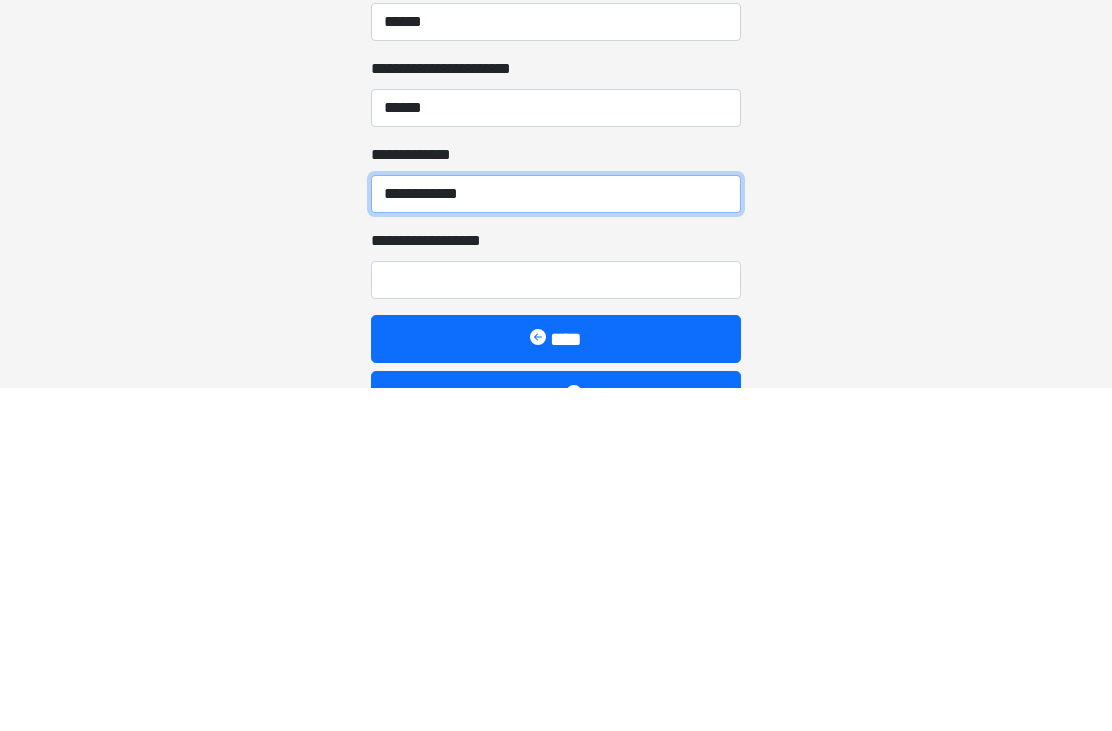 type on "**********" 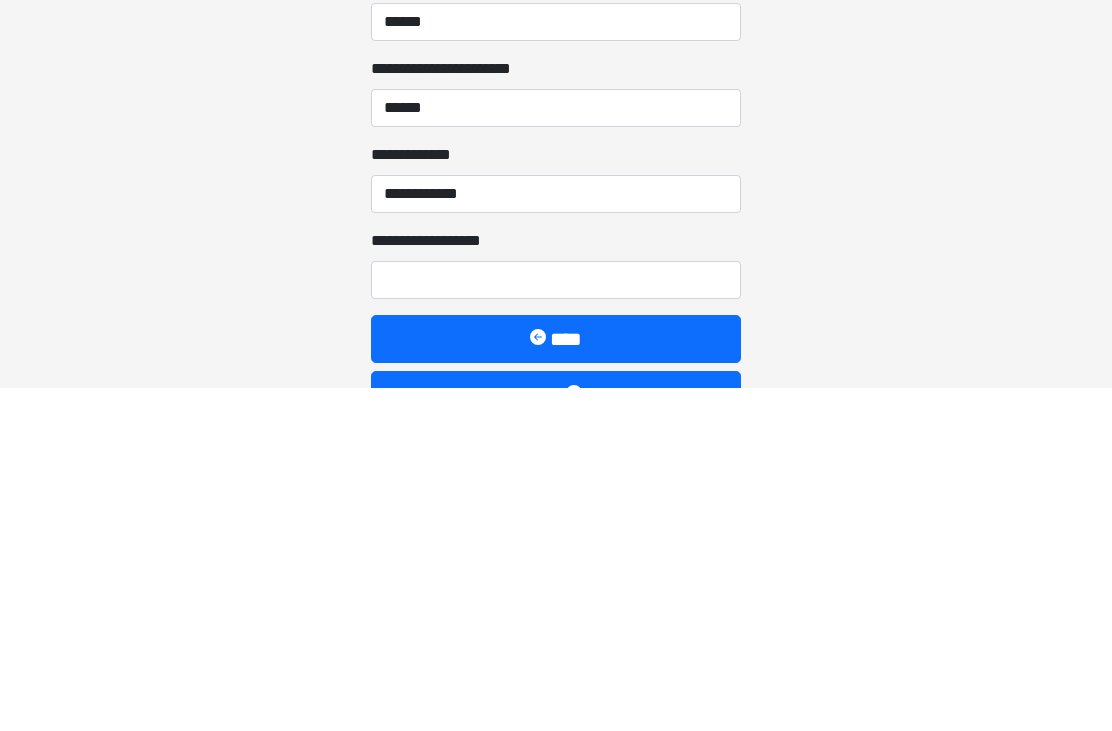 click on "**********" at bounding box center (556, 624) 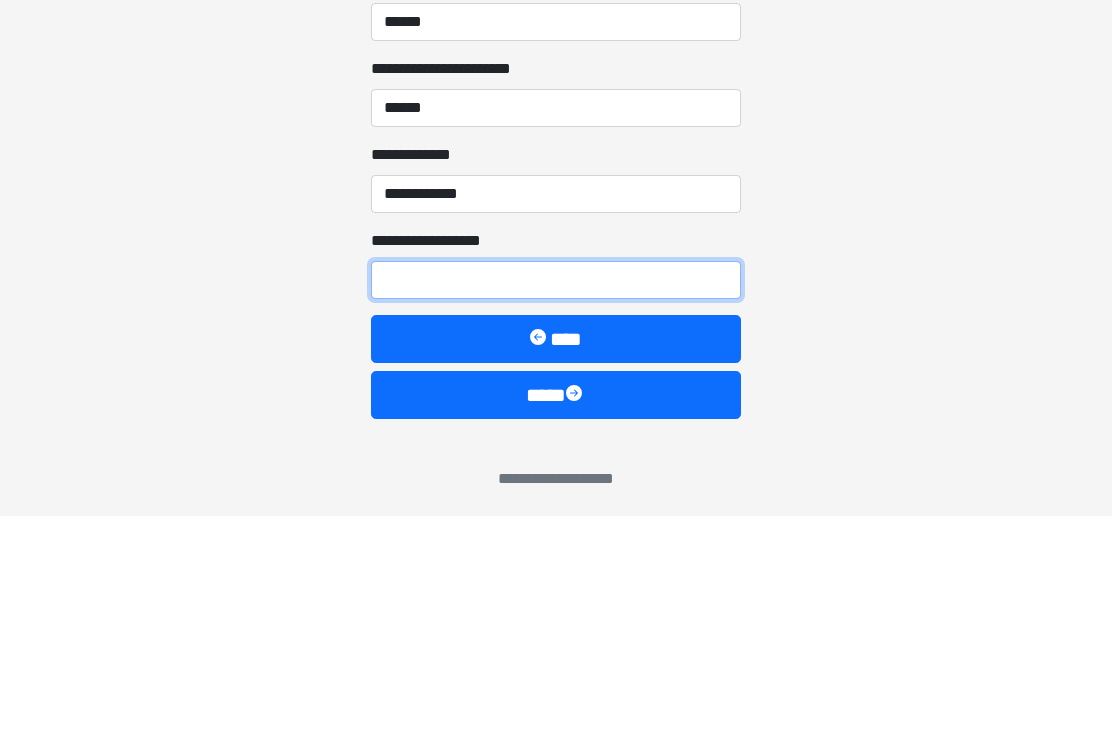 scroll, scrollTop: 2231, scrollLeft: 0, axis: vertical 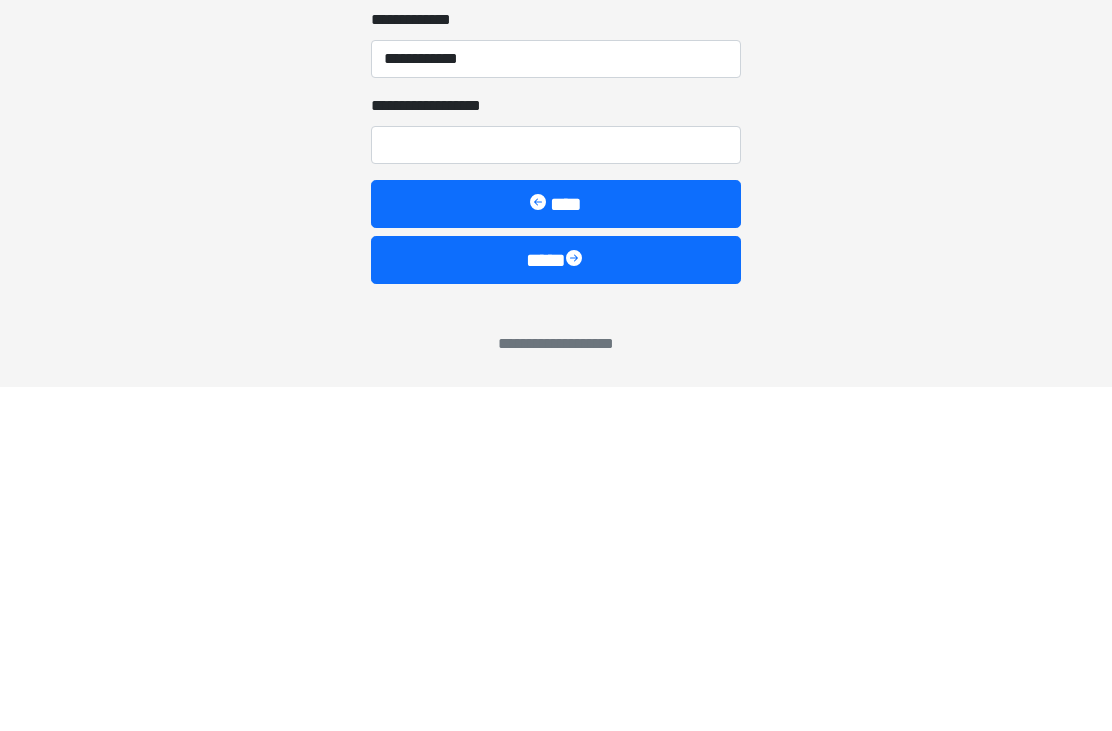 click on "****" at bounding box center [556, 604] 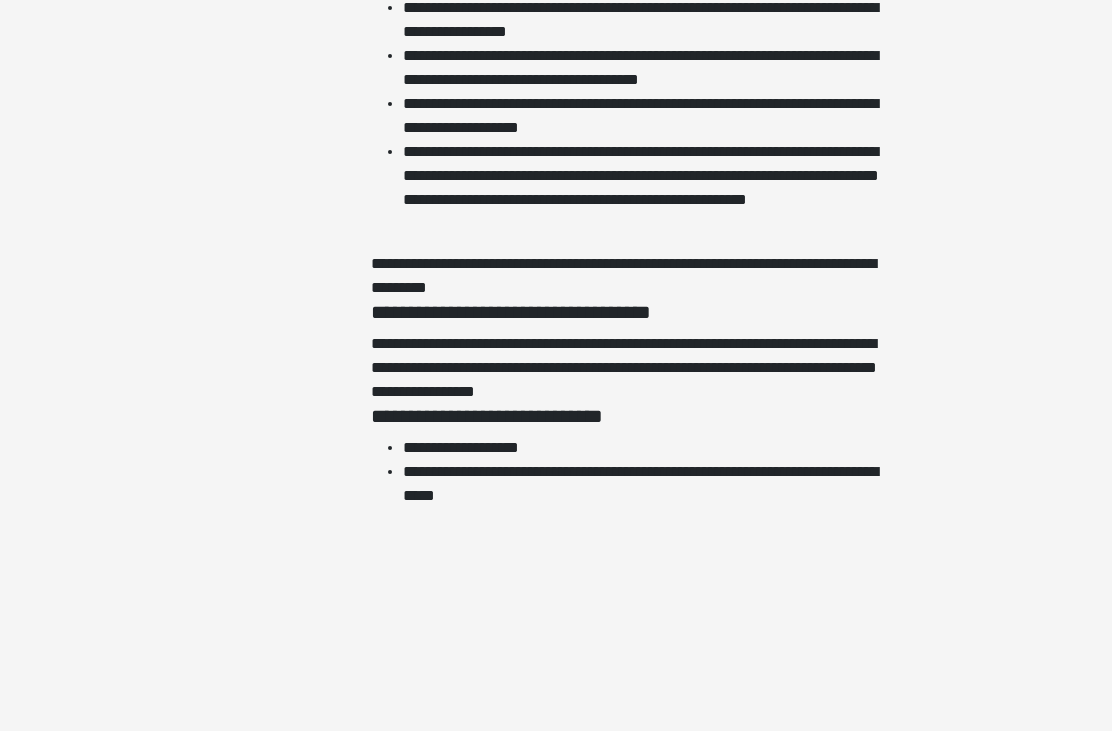 scroll, scrollTop: 4517, scrollLeft: 0, axis: vertical 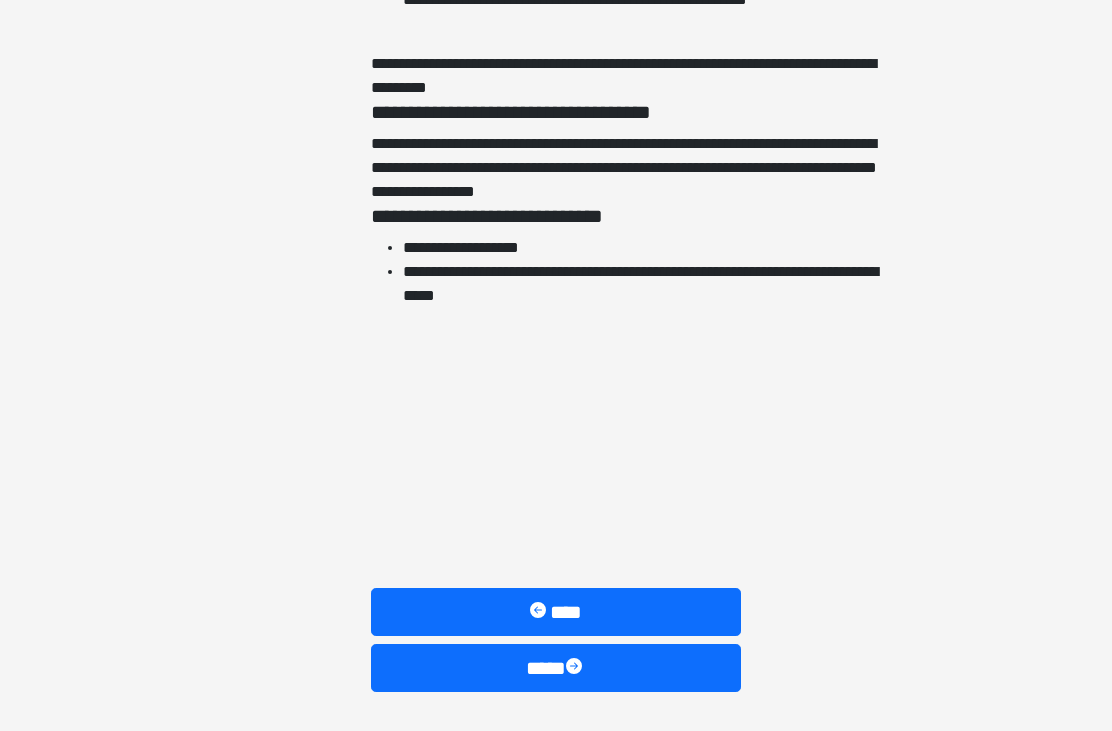 click on "****" at bounding box center (556, 668) 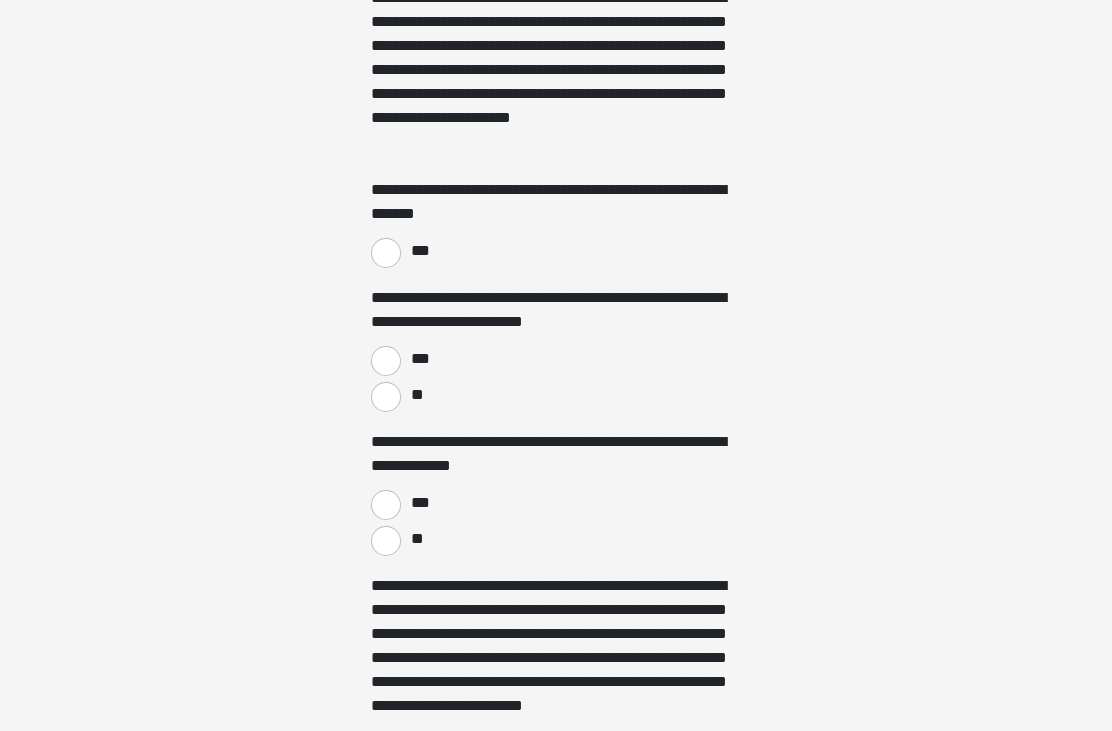 scroll, scrollTop: 1342, scrollLeft: 0, axis: vertical 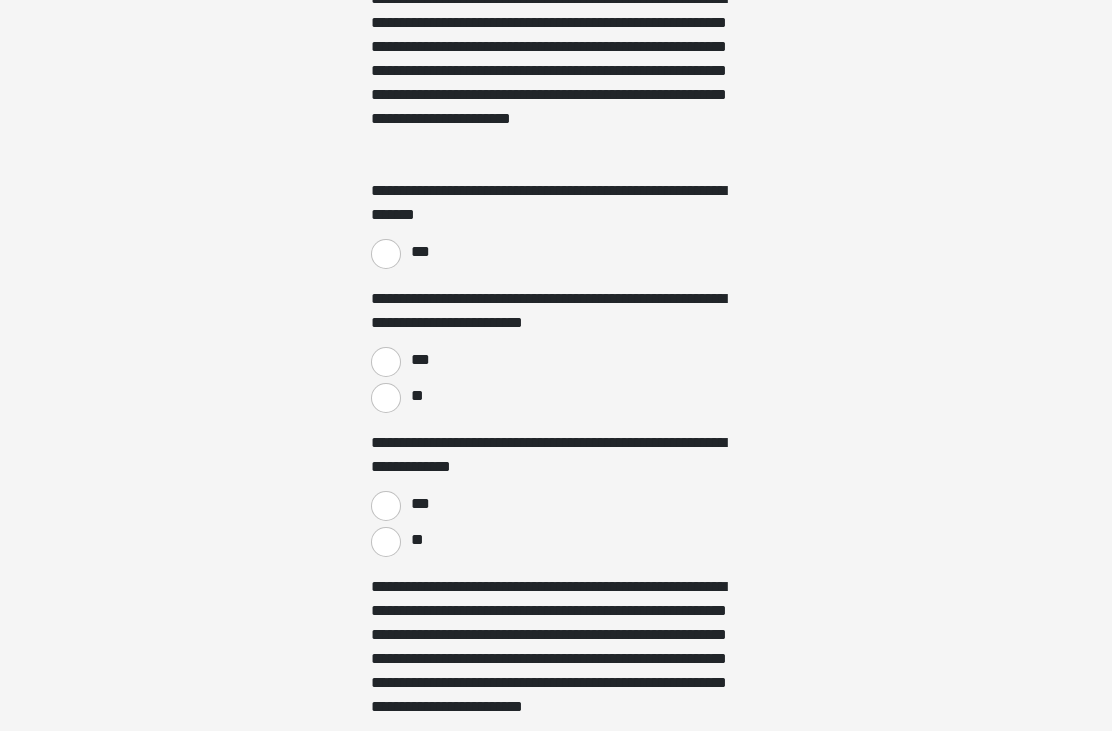 click on "***" at bounding box center [386, 254] 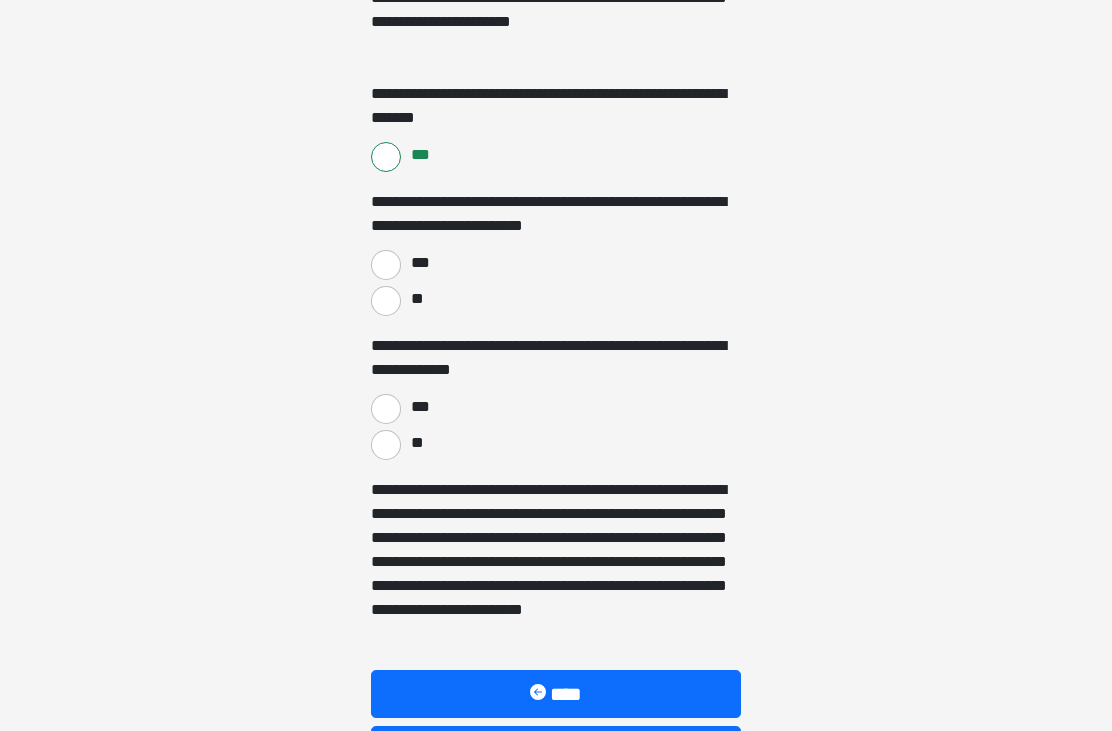 scroll, scrollTop: 1439, scrollLeft: 0, axis: vertical 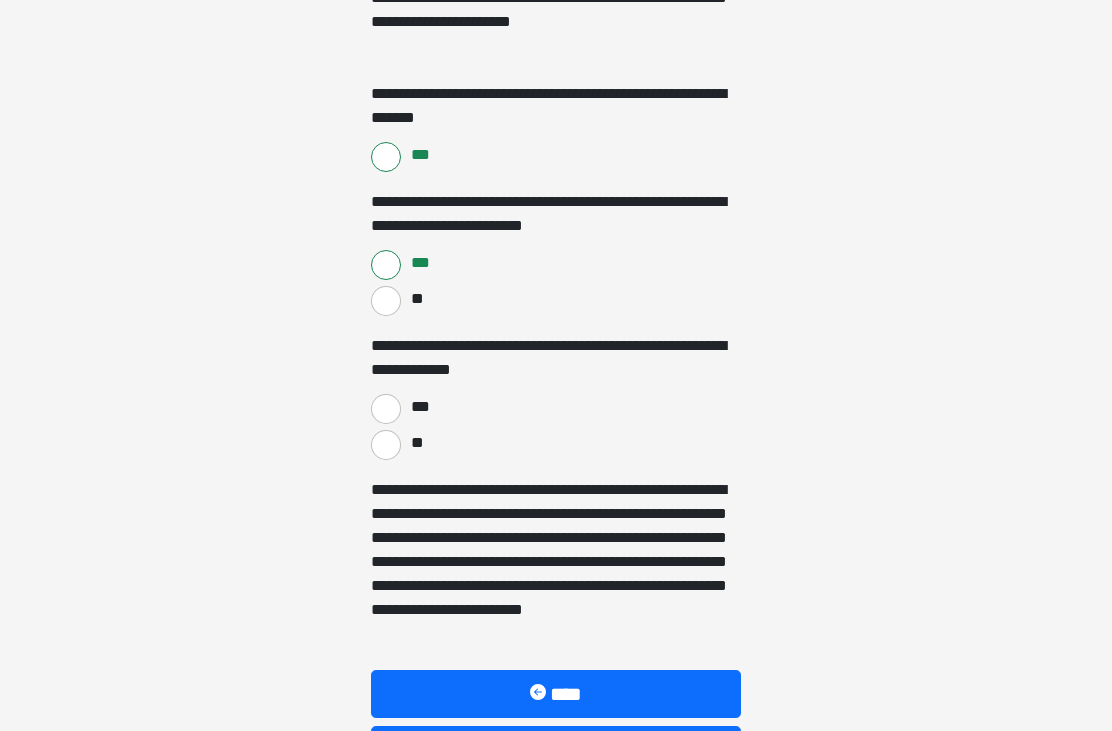 click on "**" at bounding box center (386, 445) 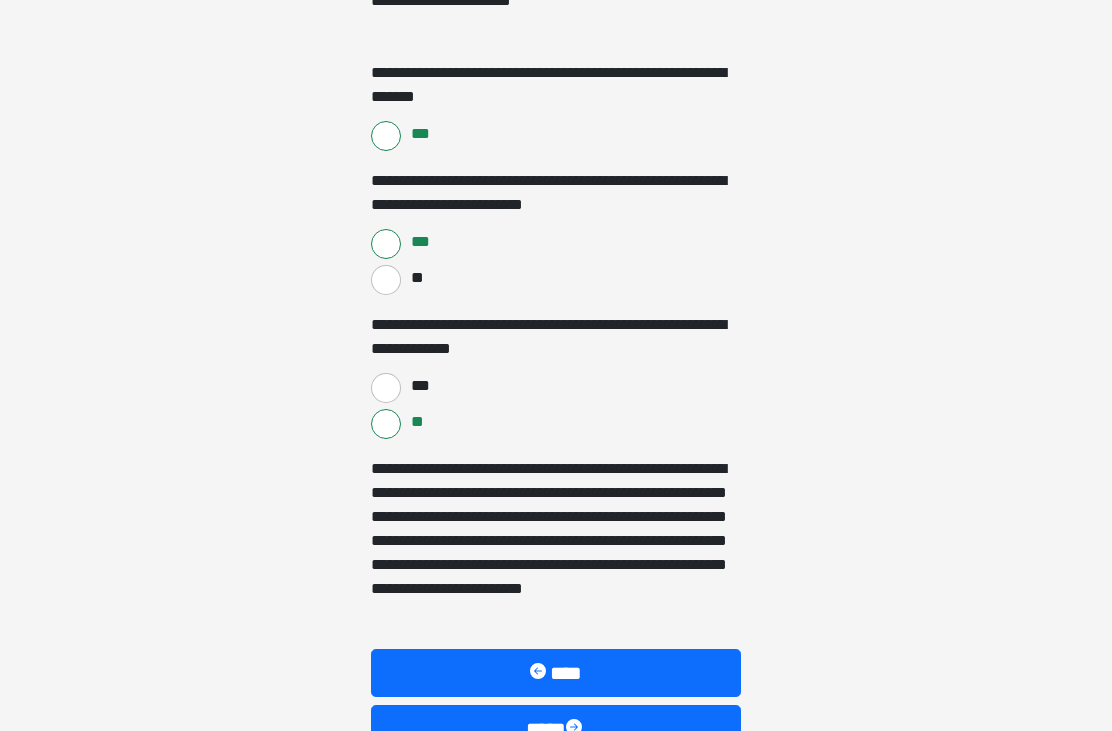 scroll, scrollTop: 1521, scrollLeft: 0, axis: vertical 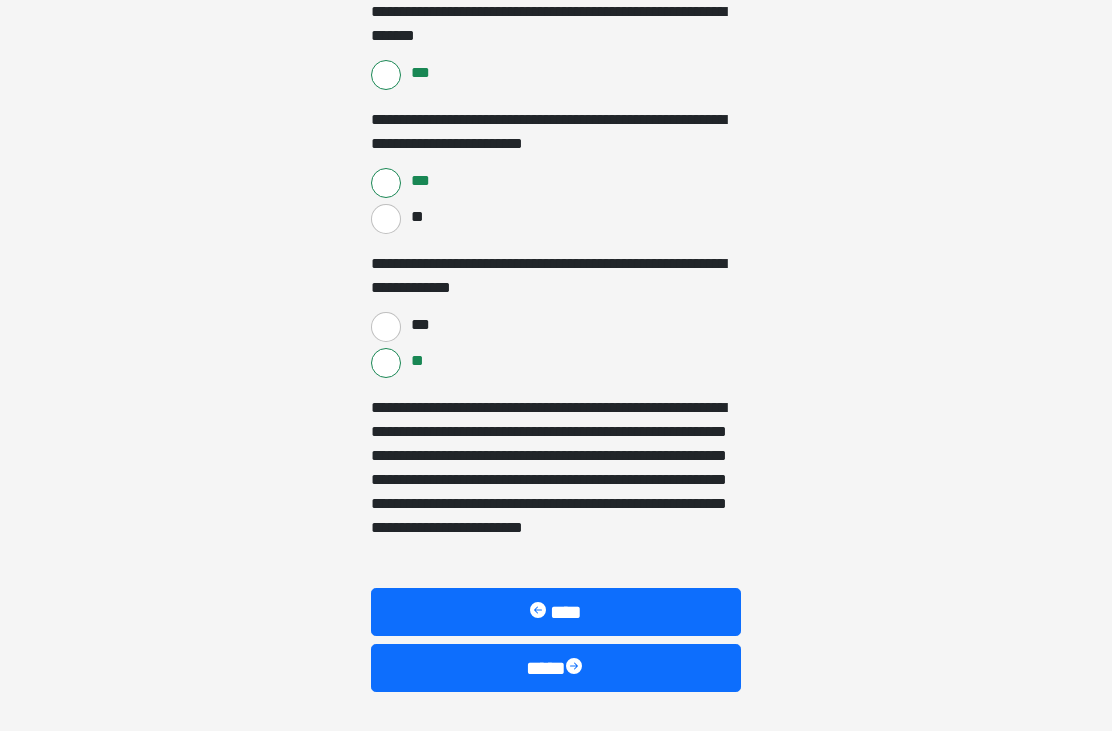 click on "****" at bounding box center (556, 668) 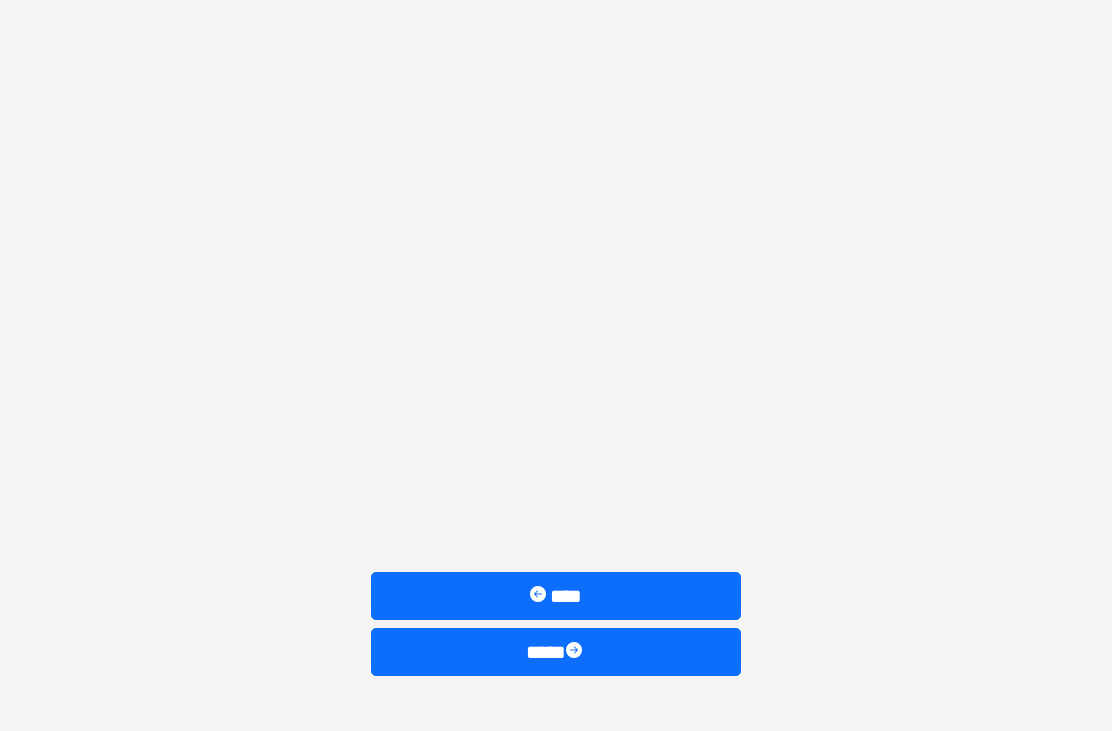 scroll, scrollTop: 775, scrollLeft: 0, axis: vertical 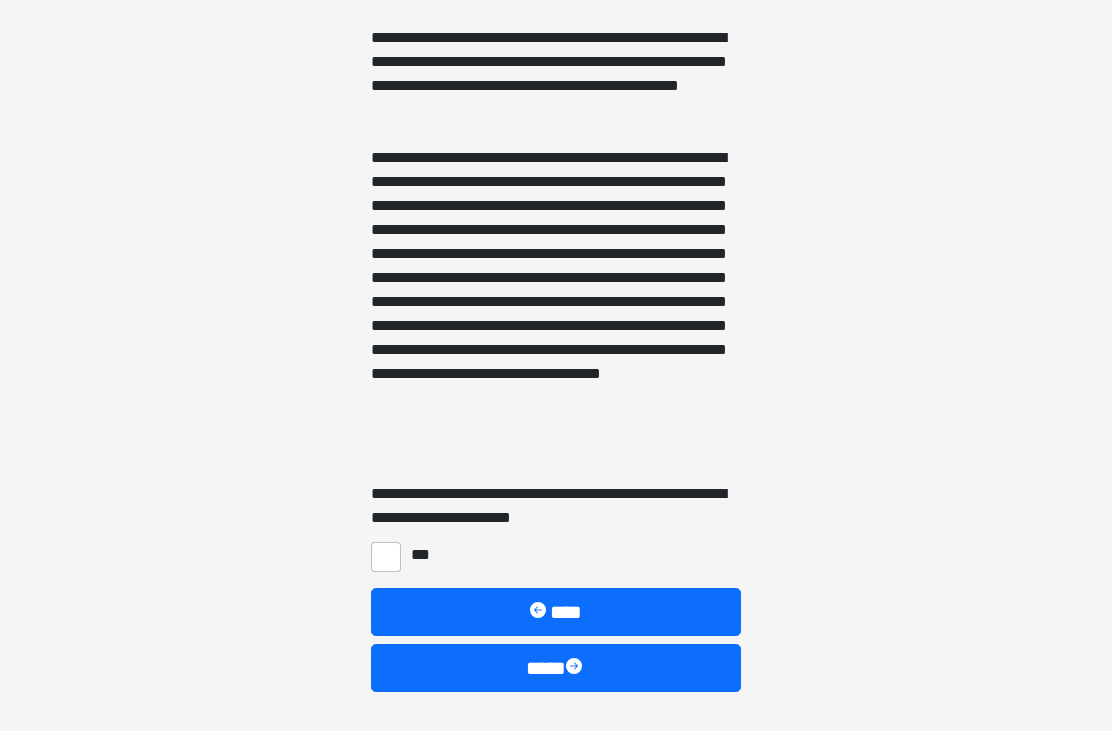click on "***" at bounding box center [386, 557] 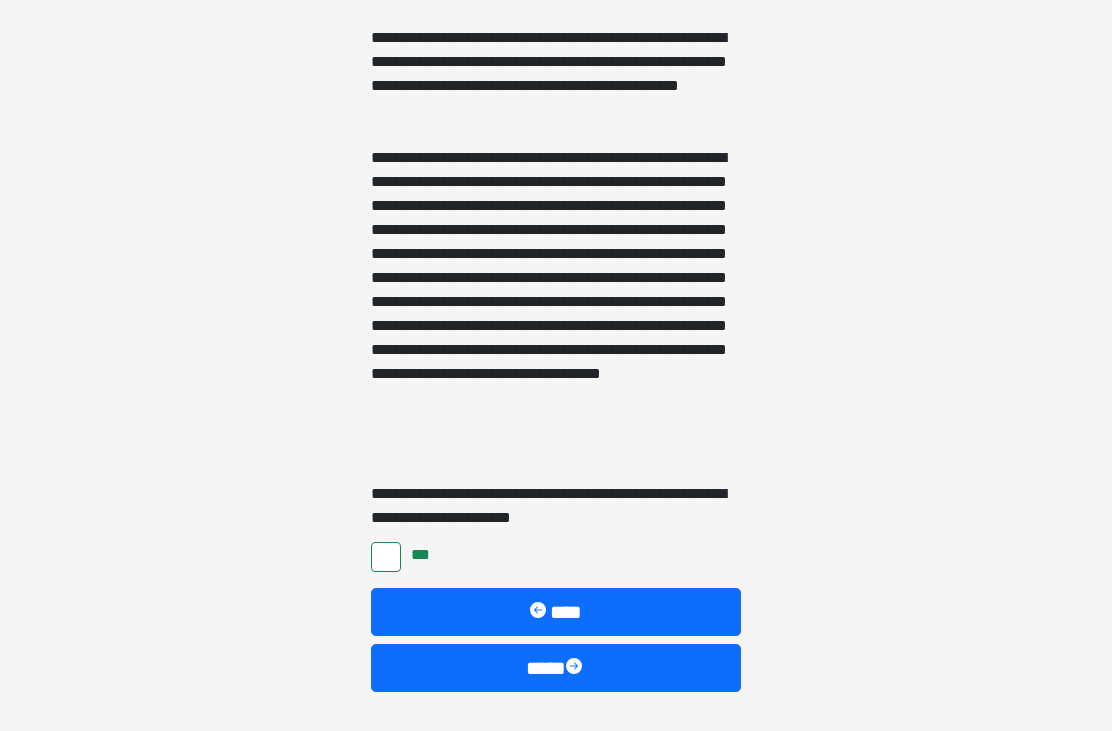 click on "****" at bounding box center (556, 668) 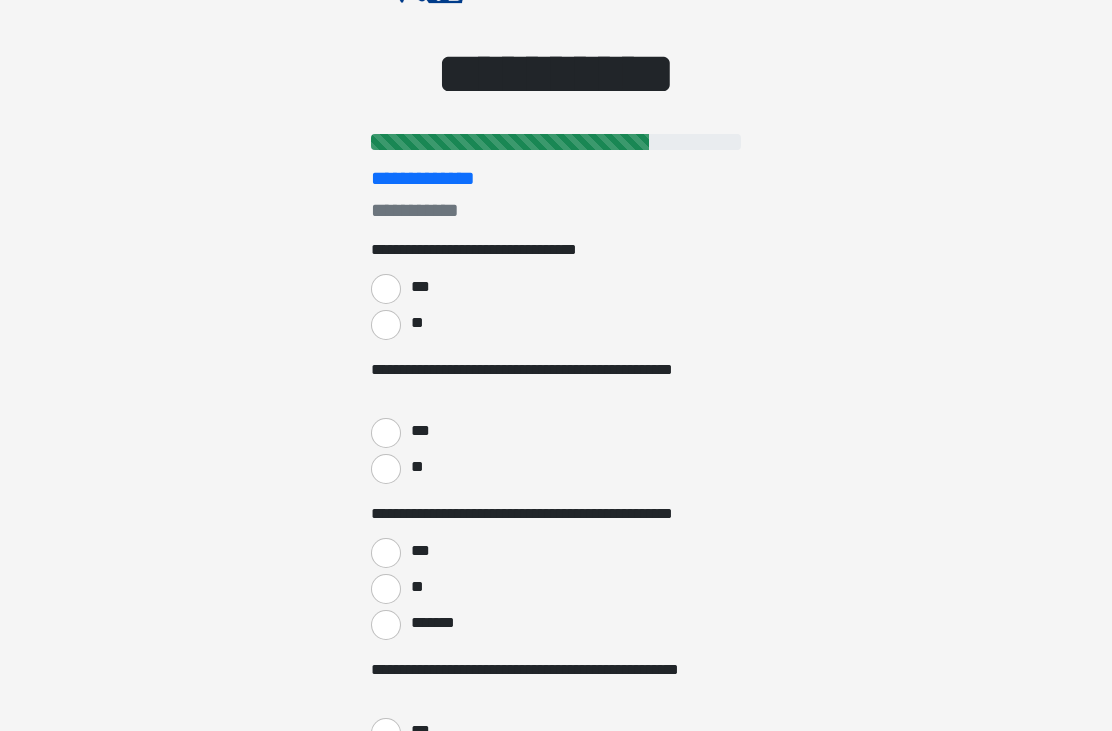 scroll, scrollTop: 0, scrollLeft: 0, axis: both 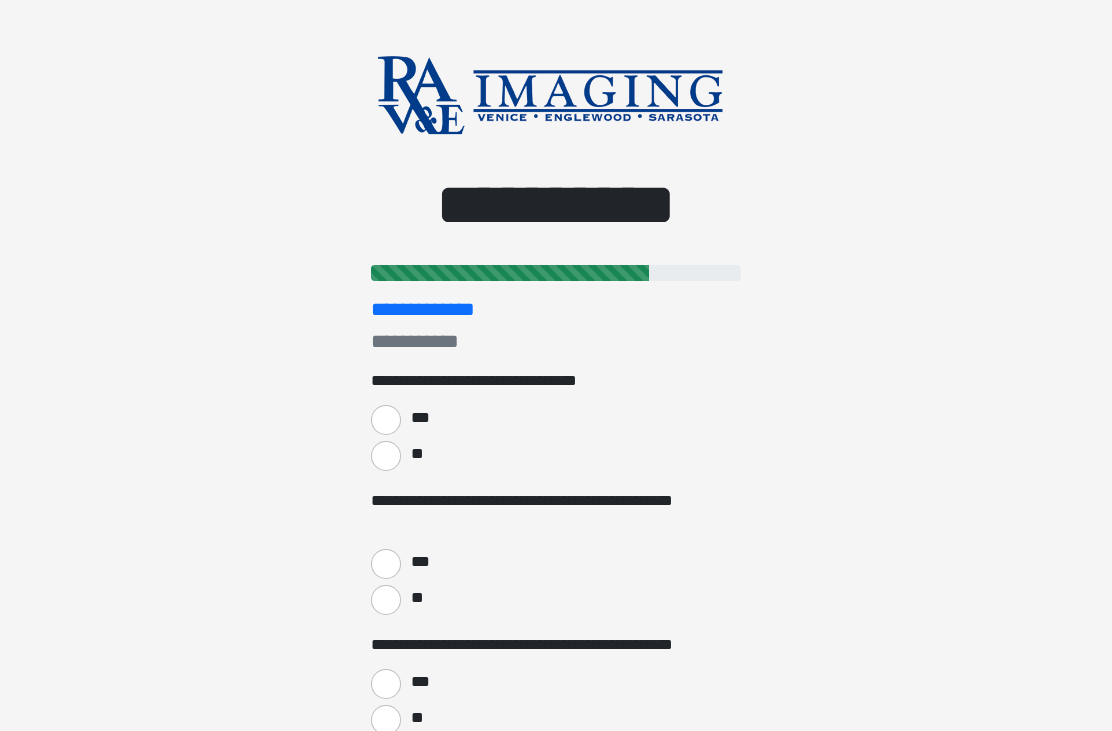 click on "***" at bounding box center [386, 420] 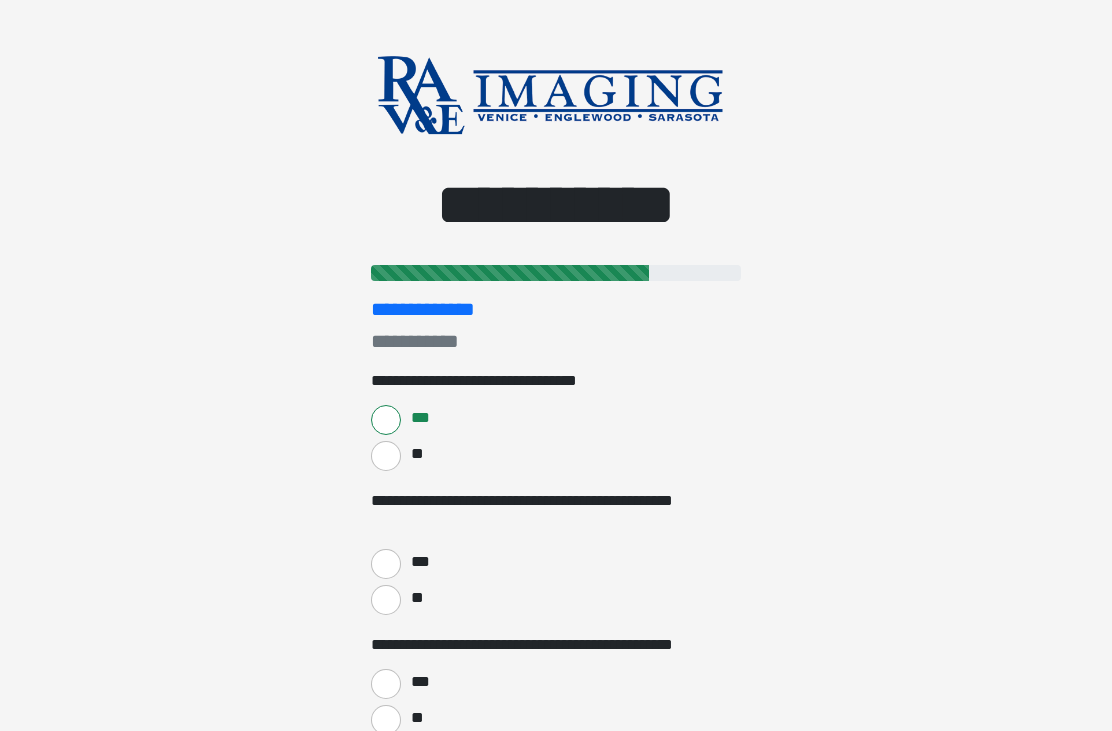 click on "**" at bounding box center [386, 600] 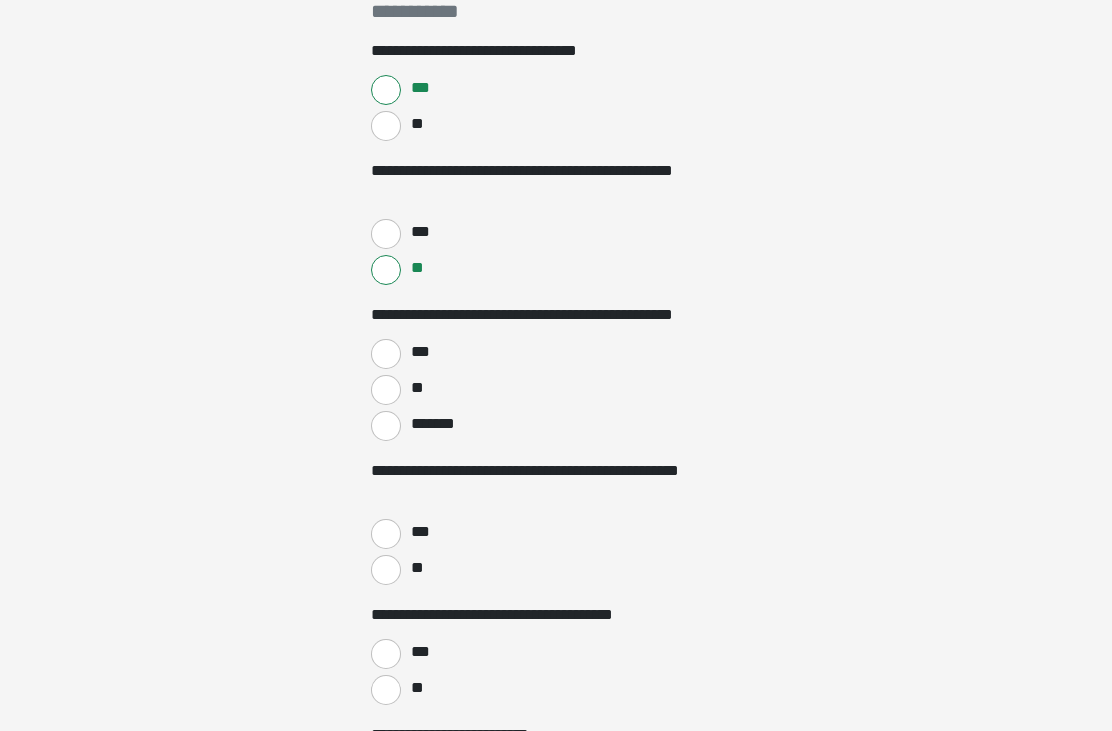 click on "**" at bounding box center (386, 391) 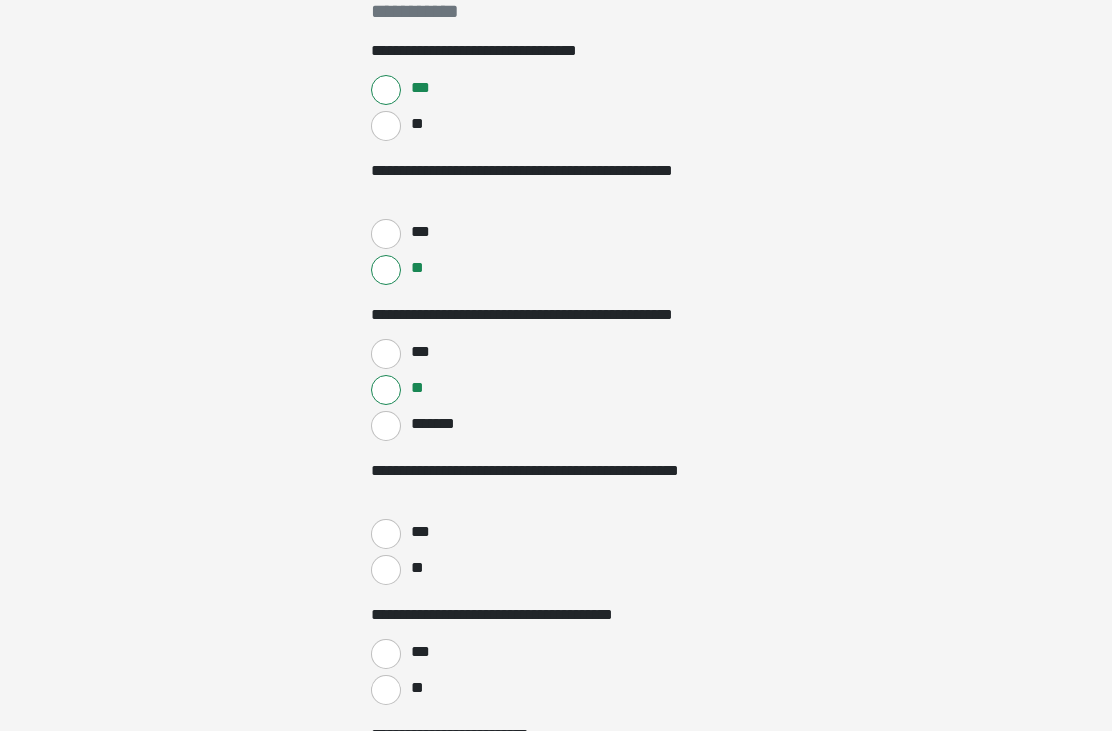 click on "**" at bounding box center (386, 570) 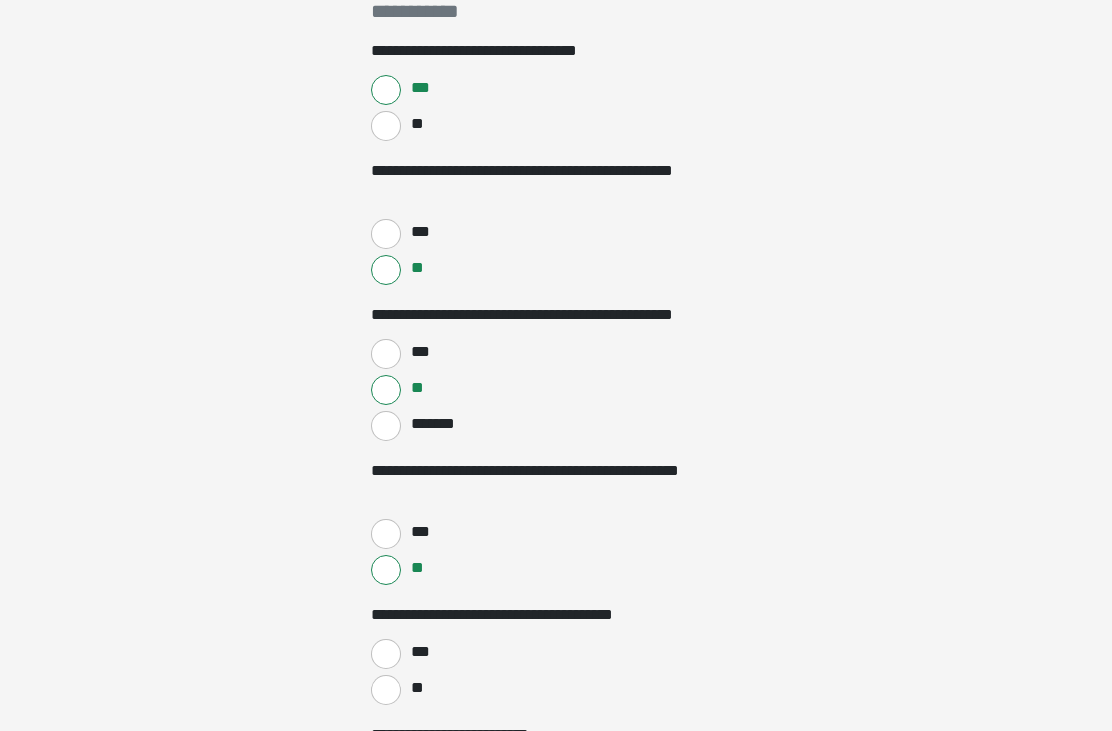 click on "**" at bounding box center (386, 690) 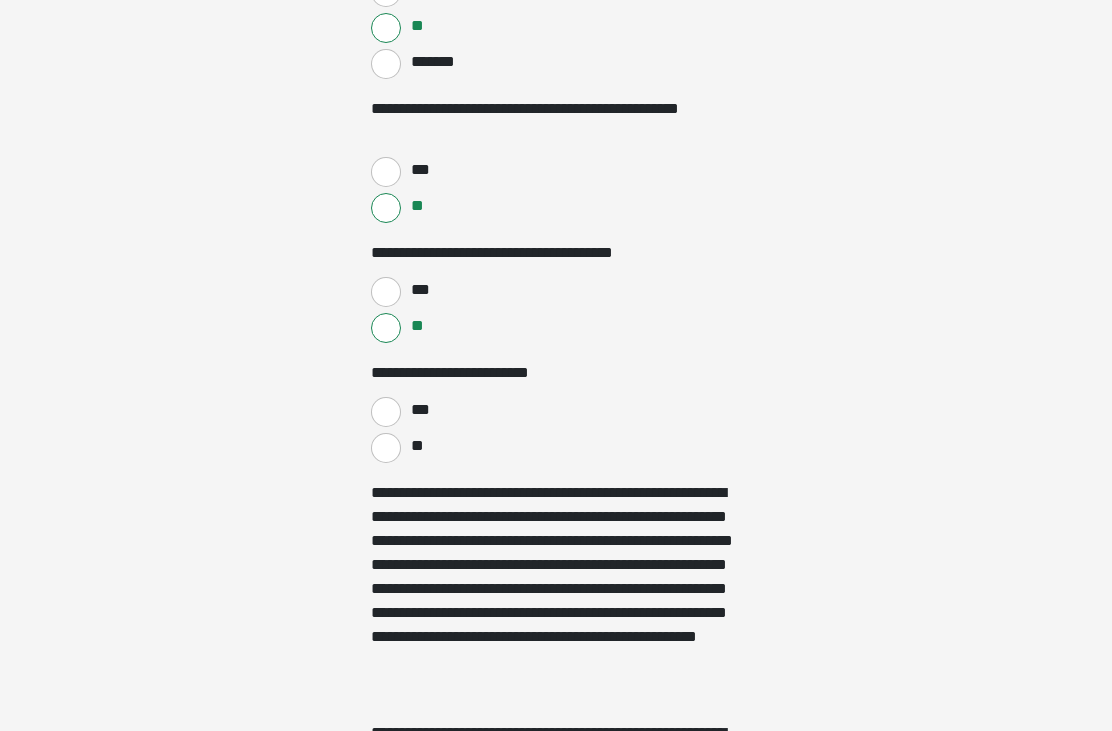 scroll, scrollTop: 709, scrollLeft: 0, axis: vertical 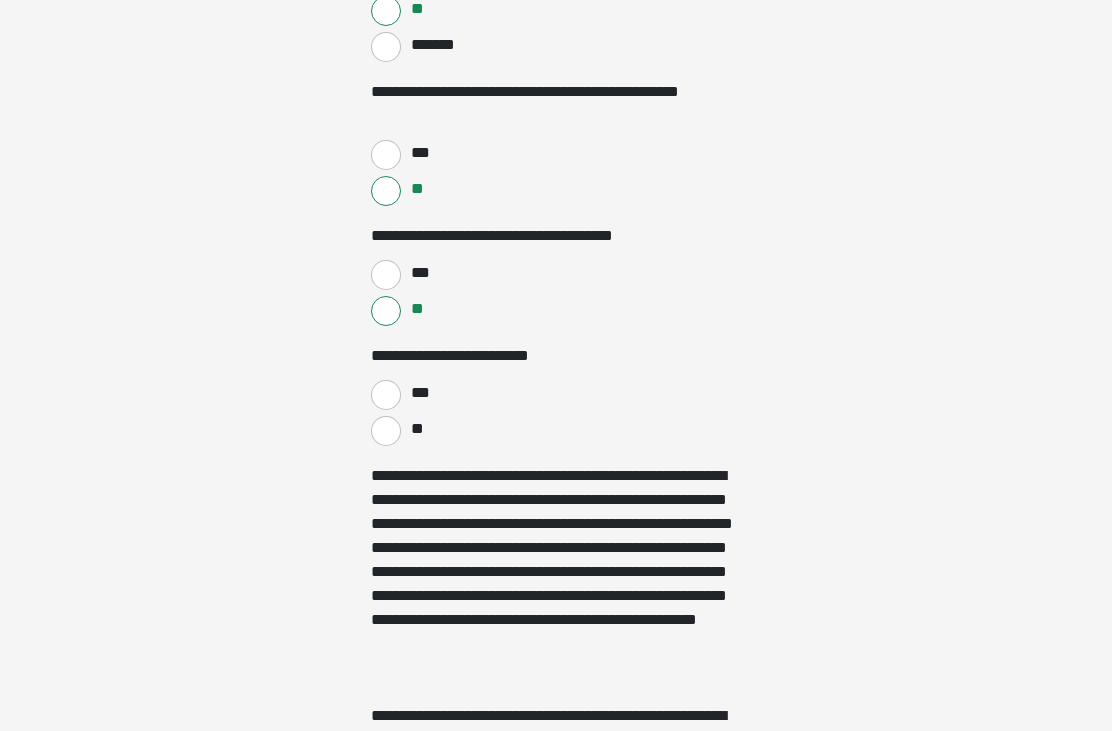 click on "**" at bounding box center [386, 431] 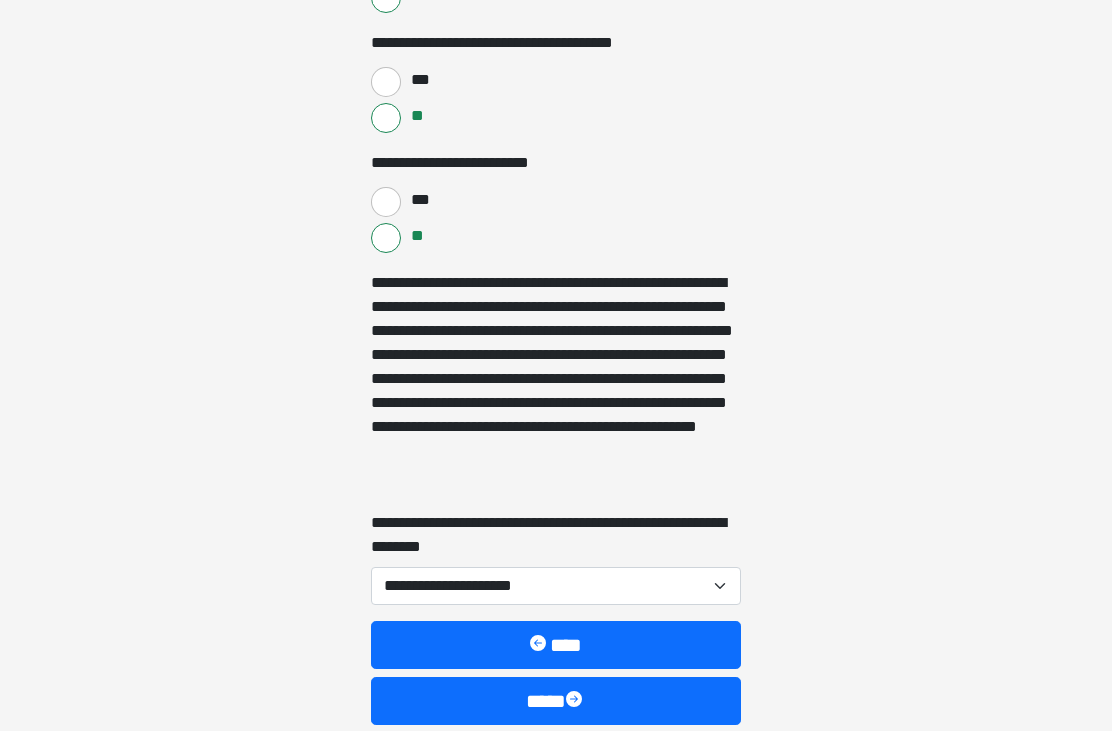 scroll, scrollTop: 935, scrollLeft: 0, axis: vertical 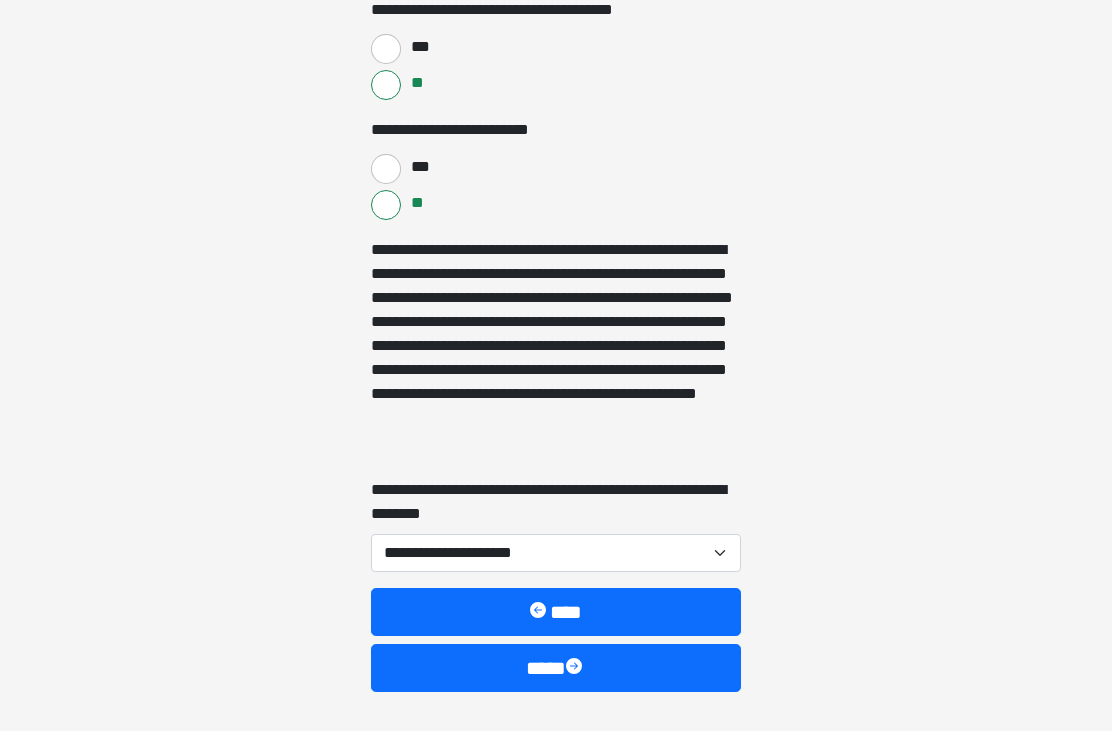 click on "**********" at bounding box center (556, 553) 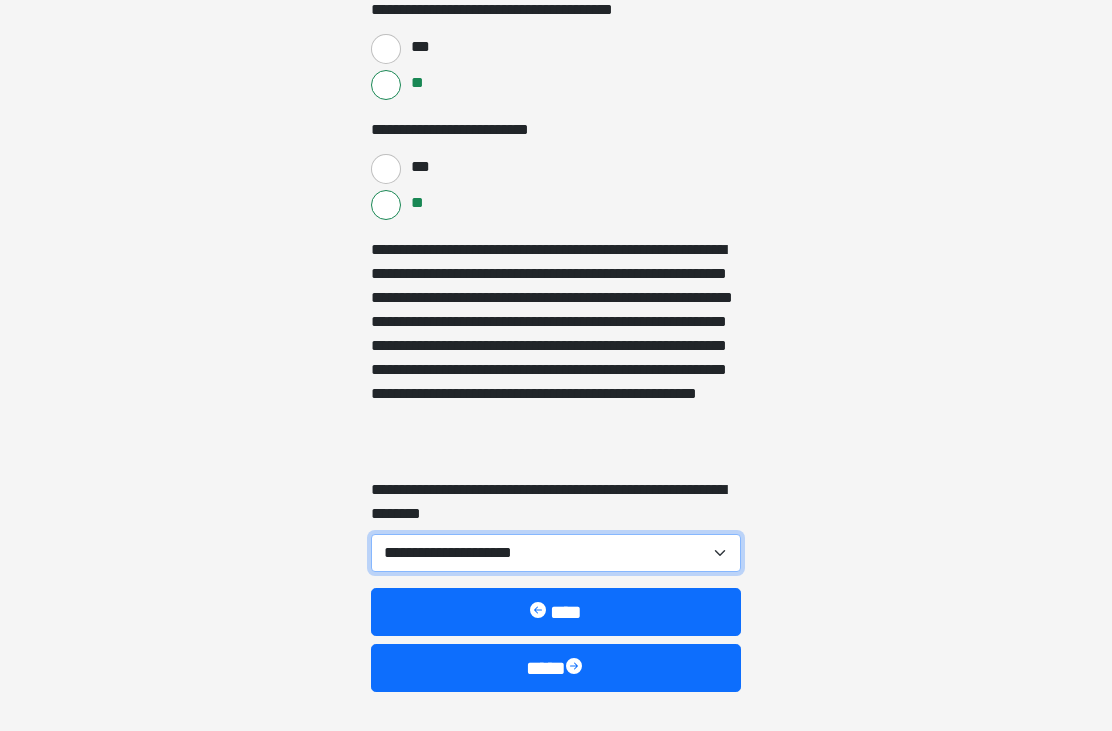 select on "***" 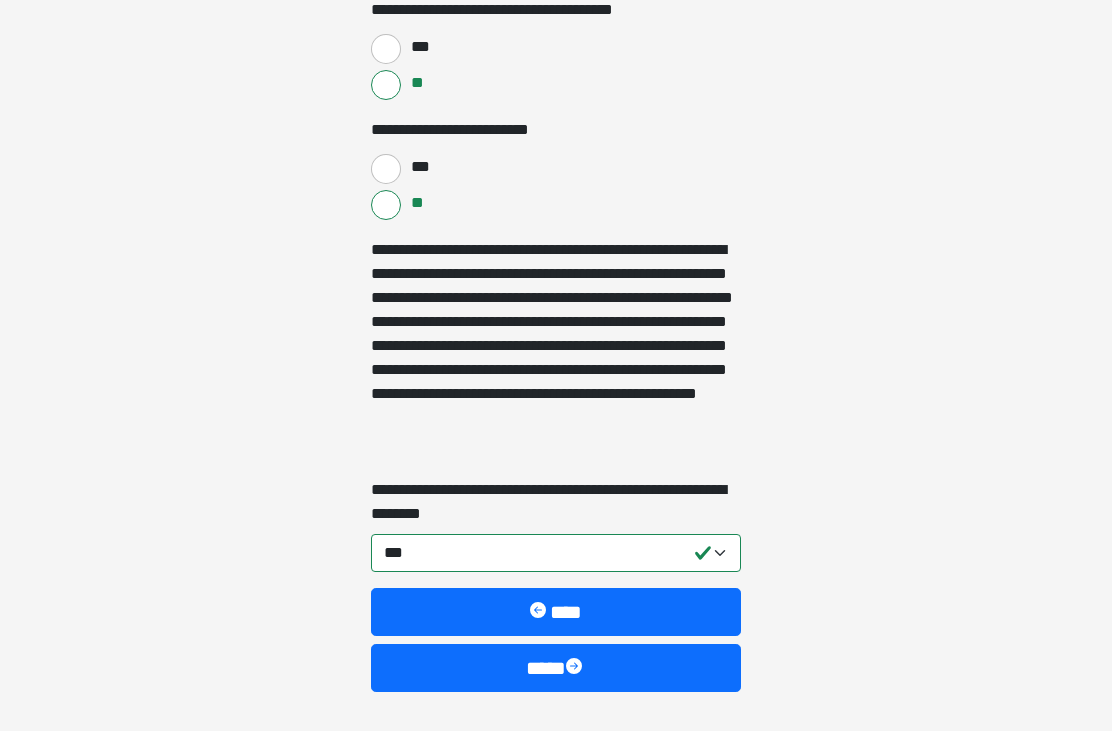 click on "****" at bounding box center [556, 668] 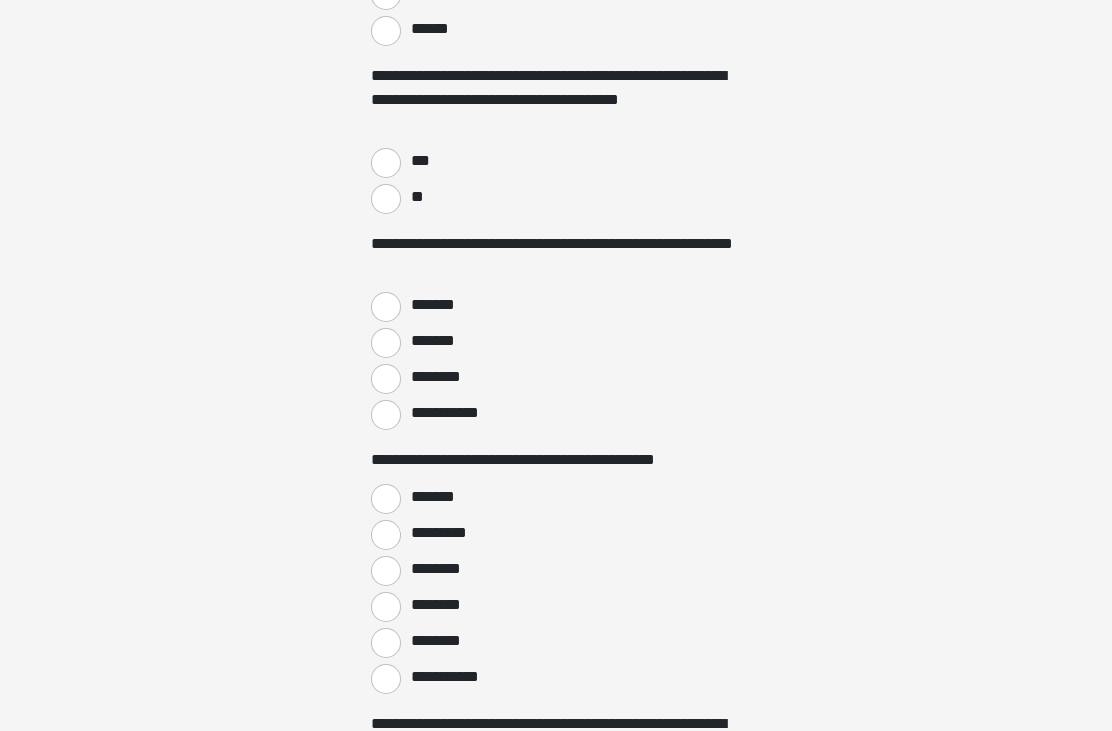 scroll, scrollTop: 0, scrollLeft: 0, axis: both 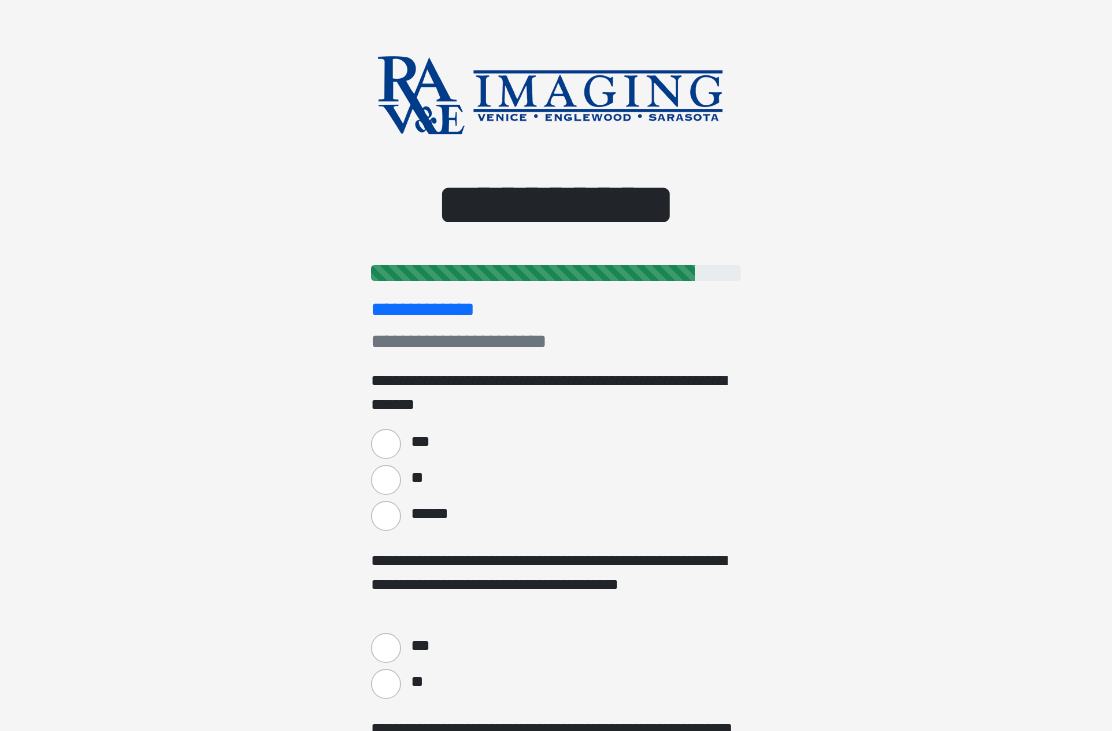 click on "**" at bounding box center (386, 480) 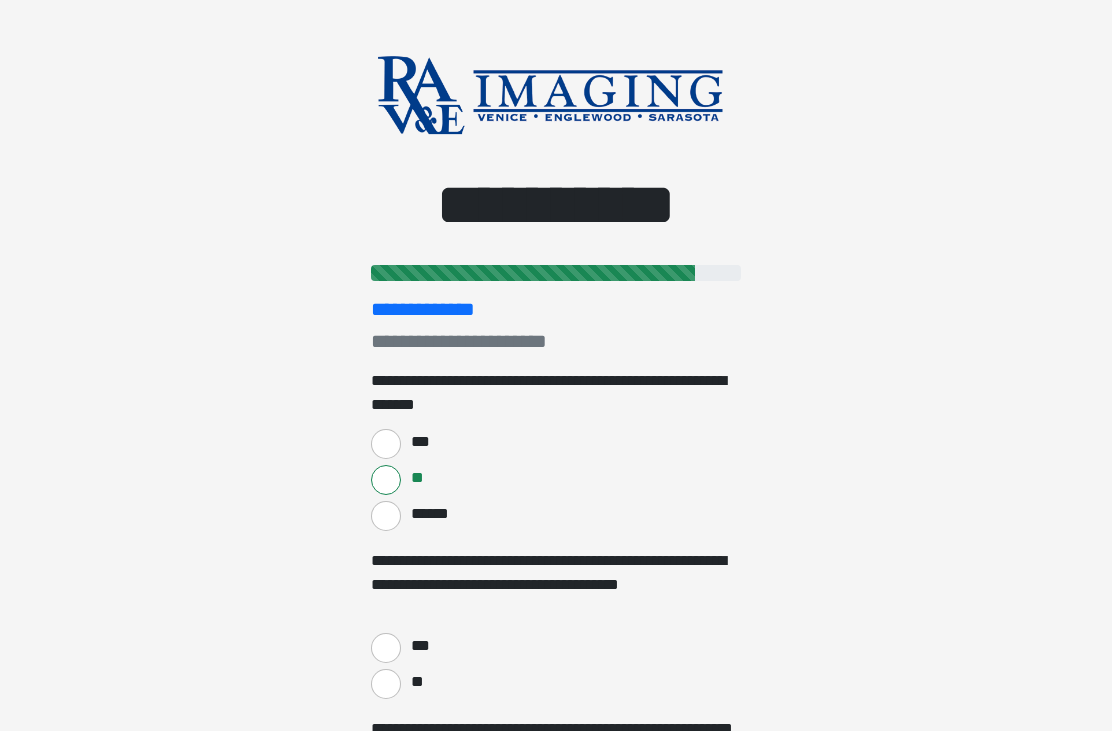 click on "**" at bounding box center (386, 684) 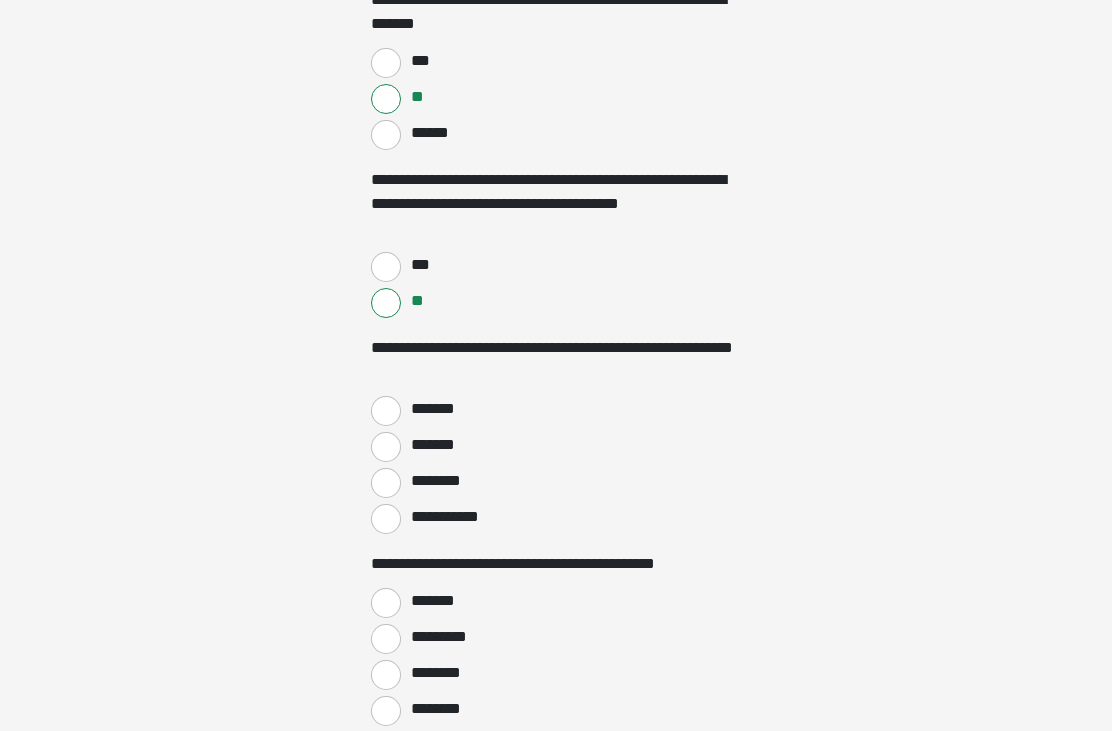 scroll, scrollTop: 397, scrollLeft: 0, axis: vertical 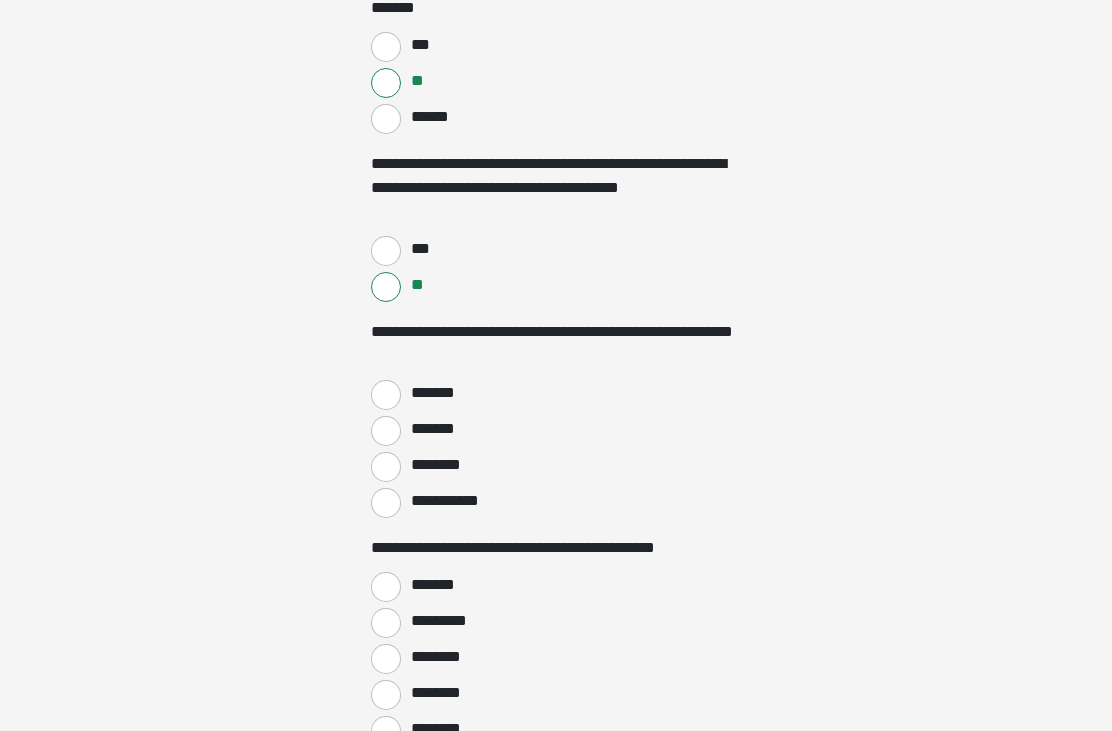 click on "********" at bounding box center (386, 467) 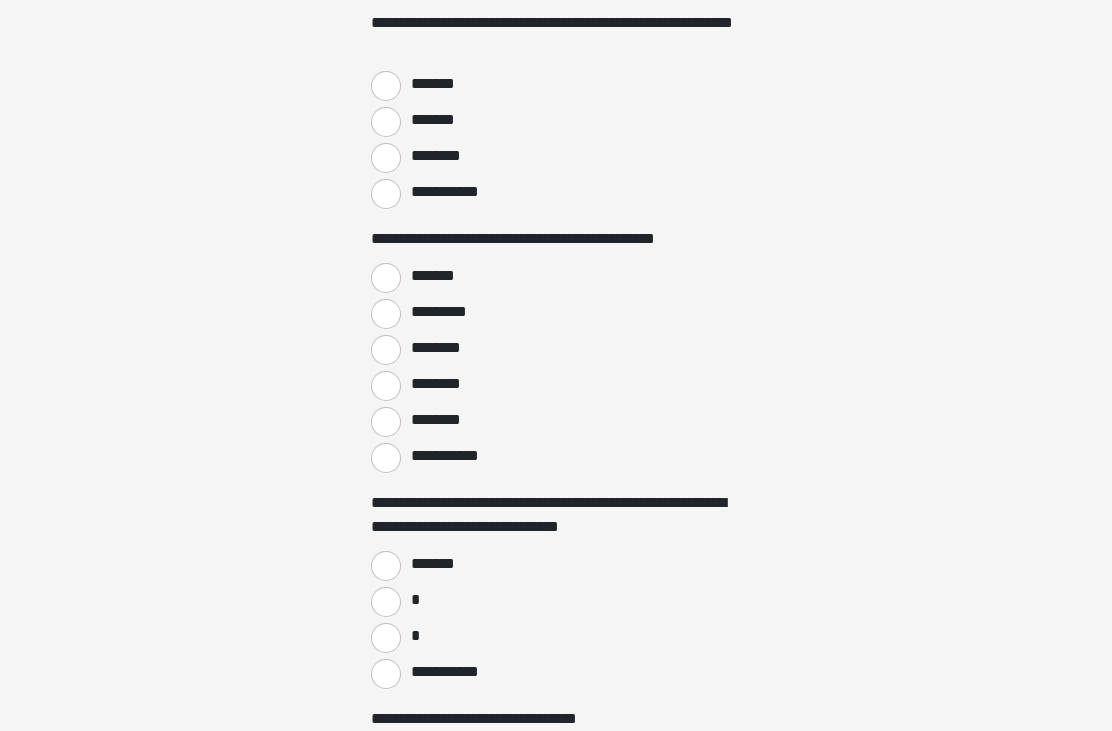 scroll, scrollTop: 705, scrollLeft: 0, axis: vertical 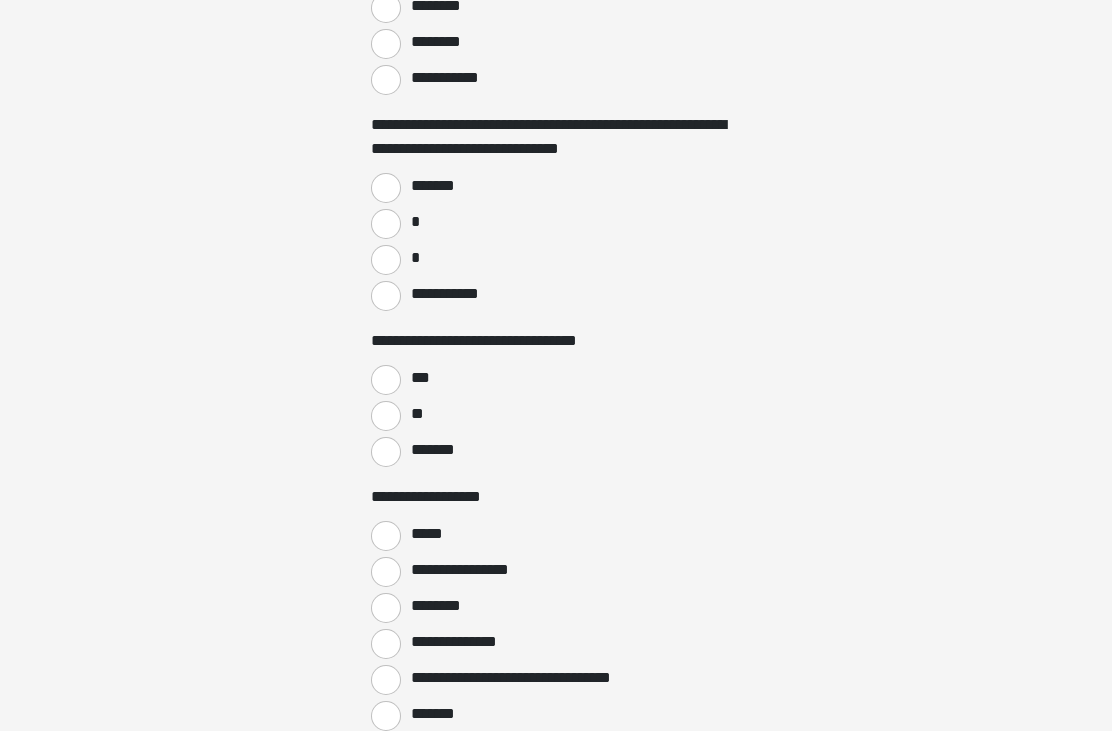 click on "**" at bounding box center [386, 416] 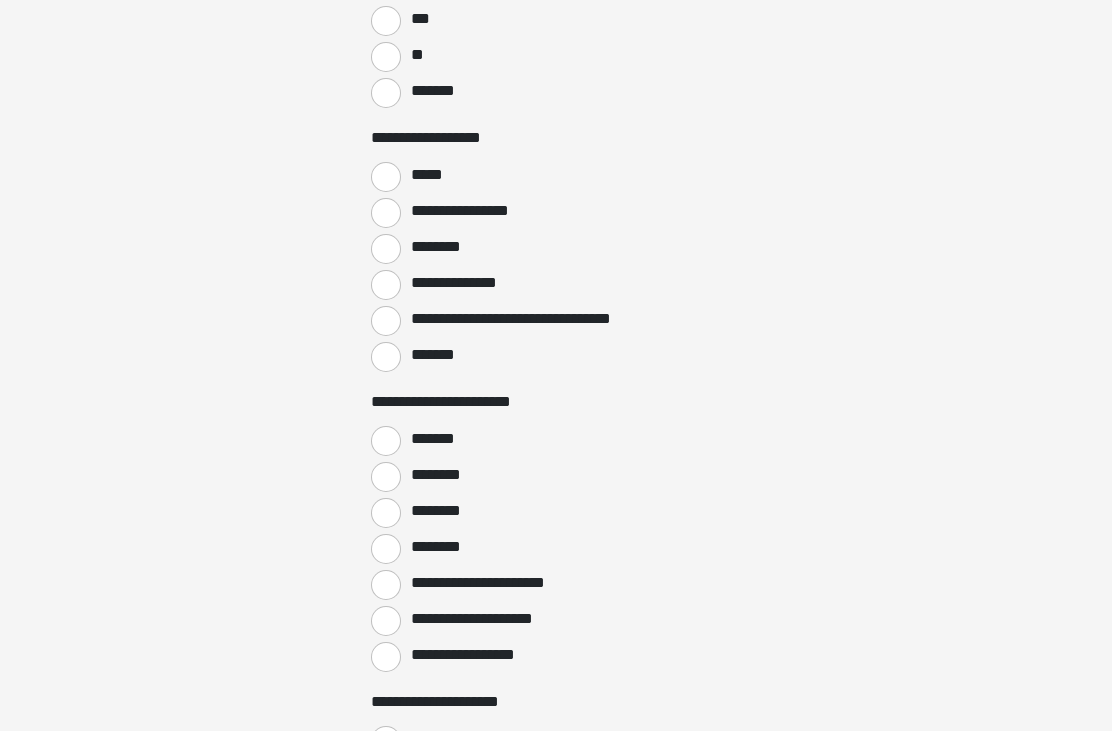 scroll, scrollTop: 1440, scrollLeft: 0, axis: vertical 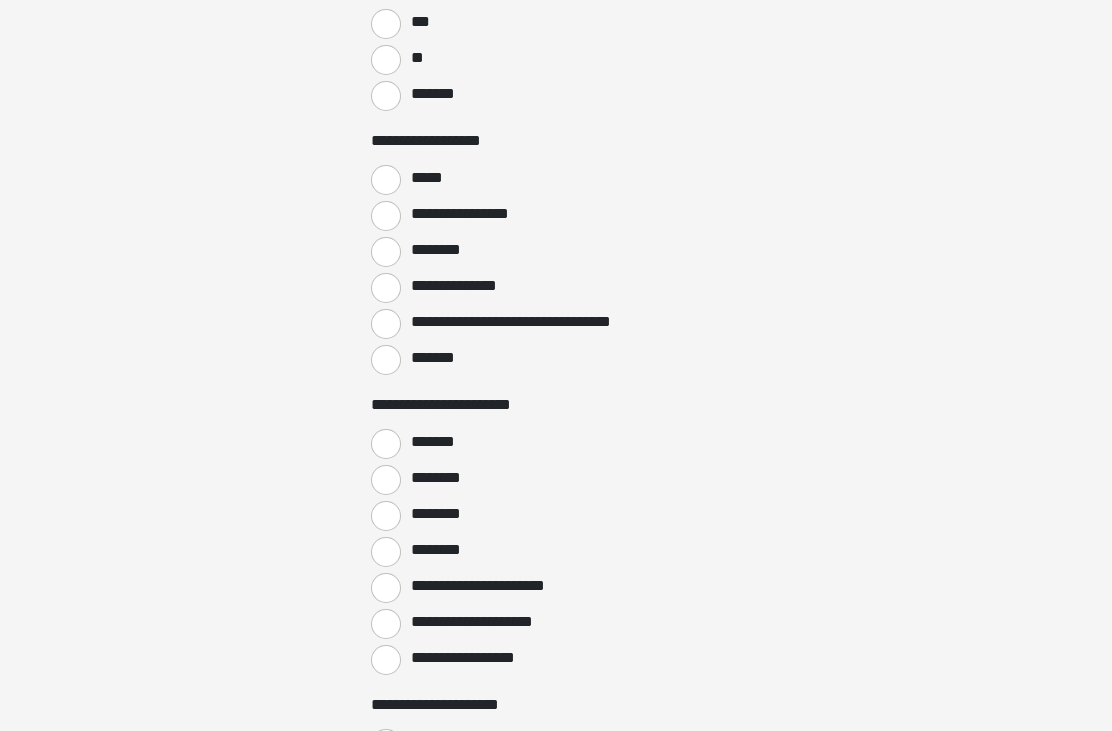 click on "**********" at bounding box center [386, 660] 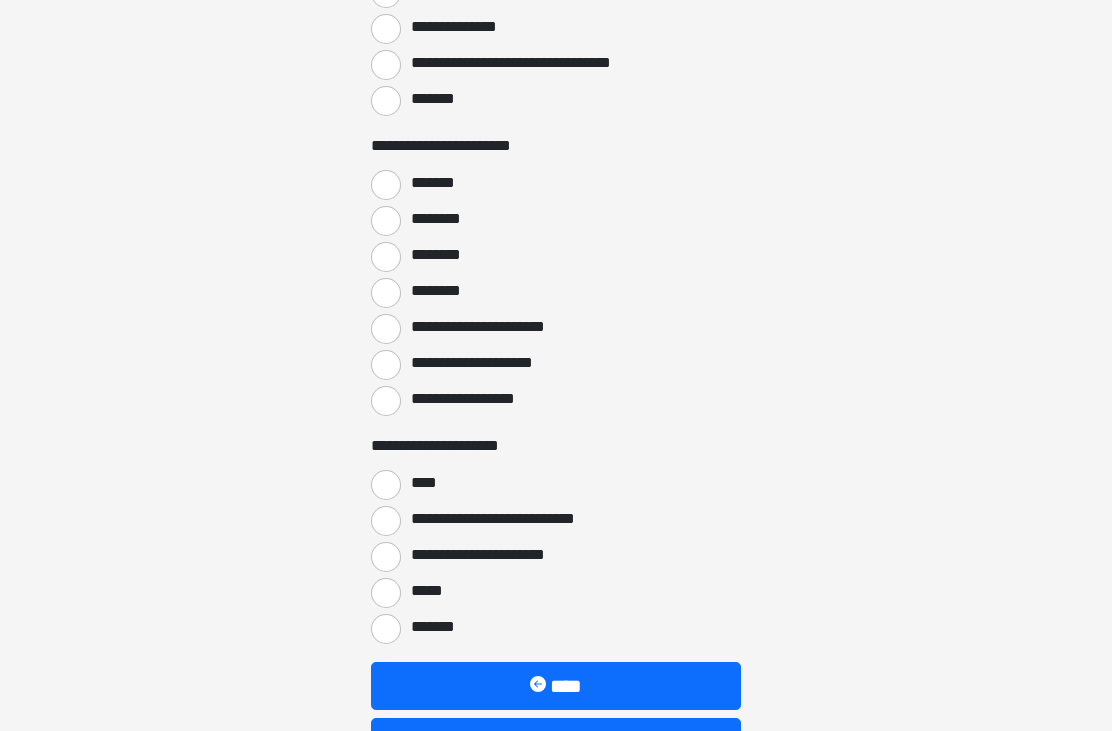 scroll, scrollTop: 1773, scrollLeft: 0, axis: vertical 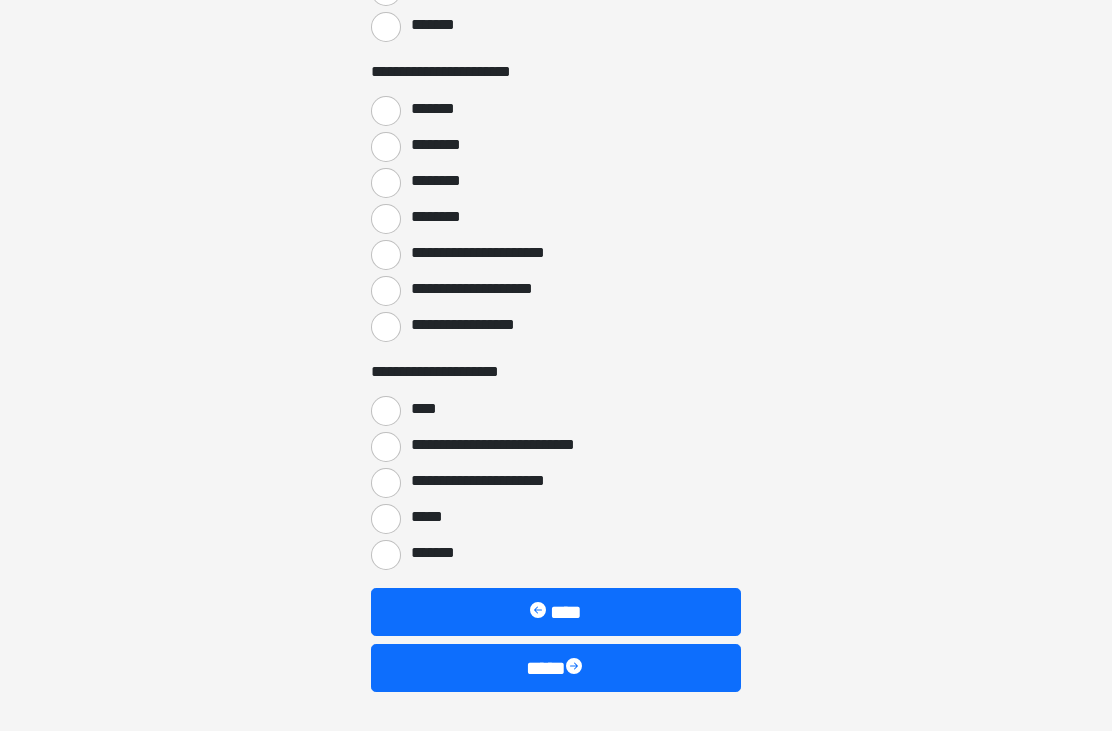click on "****" at bounding box center (386, 411) 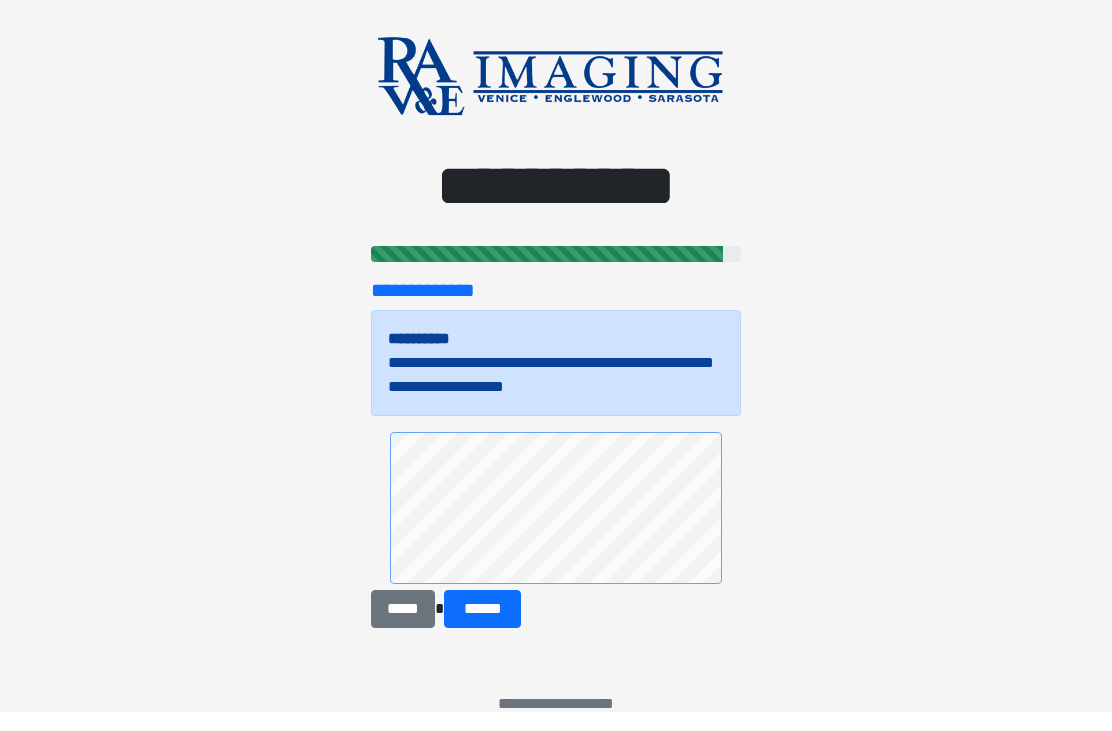 scroll, scrollTop: 19, scrollLeft: 0, axis: vertical 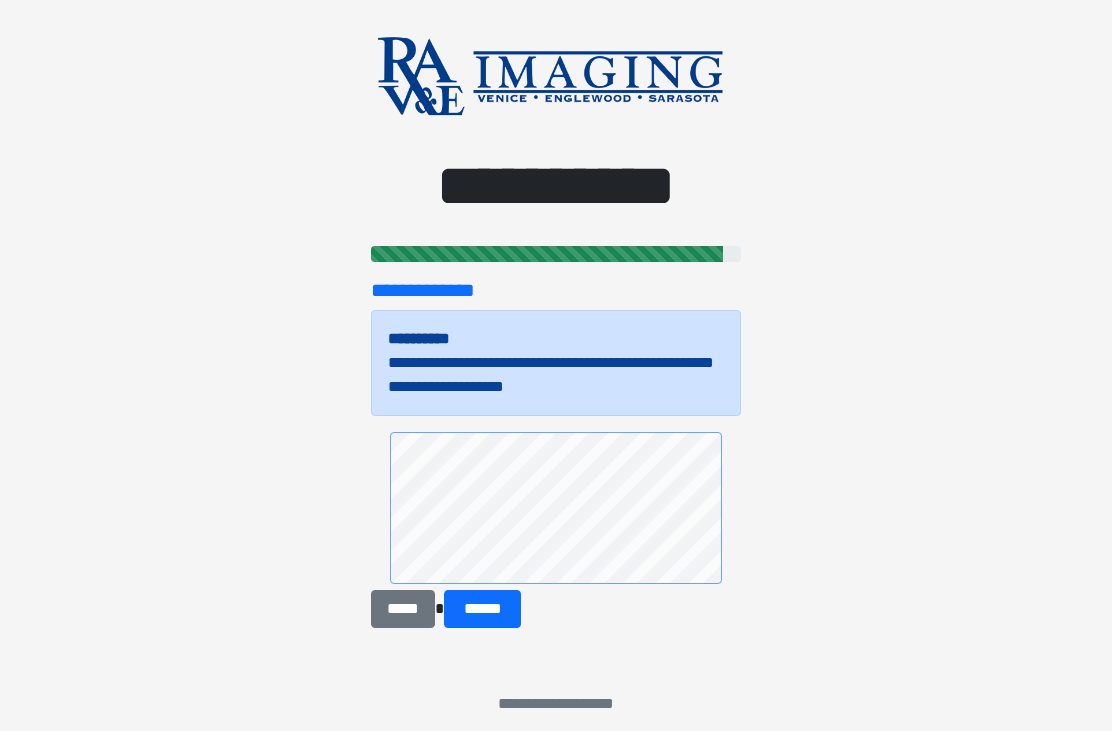 click on "******" at bounding box center [482, 609] 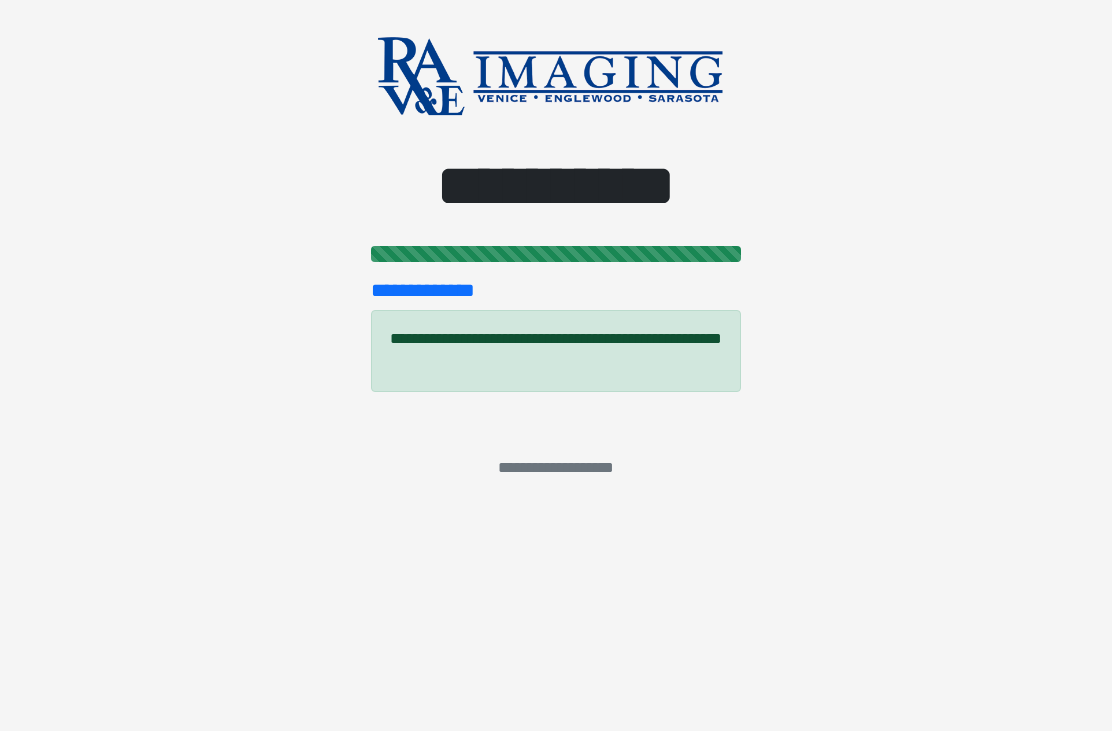 scroll, scrollTop: 0, scrollLeft: 0, axis: both 